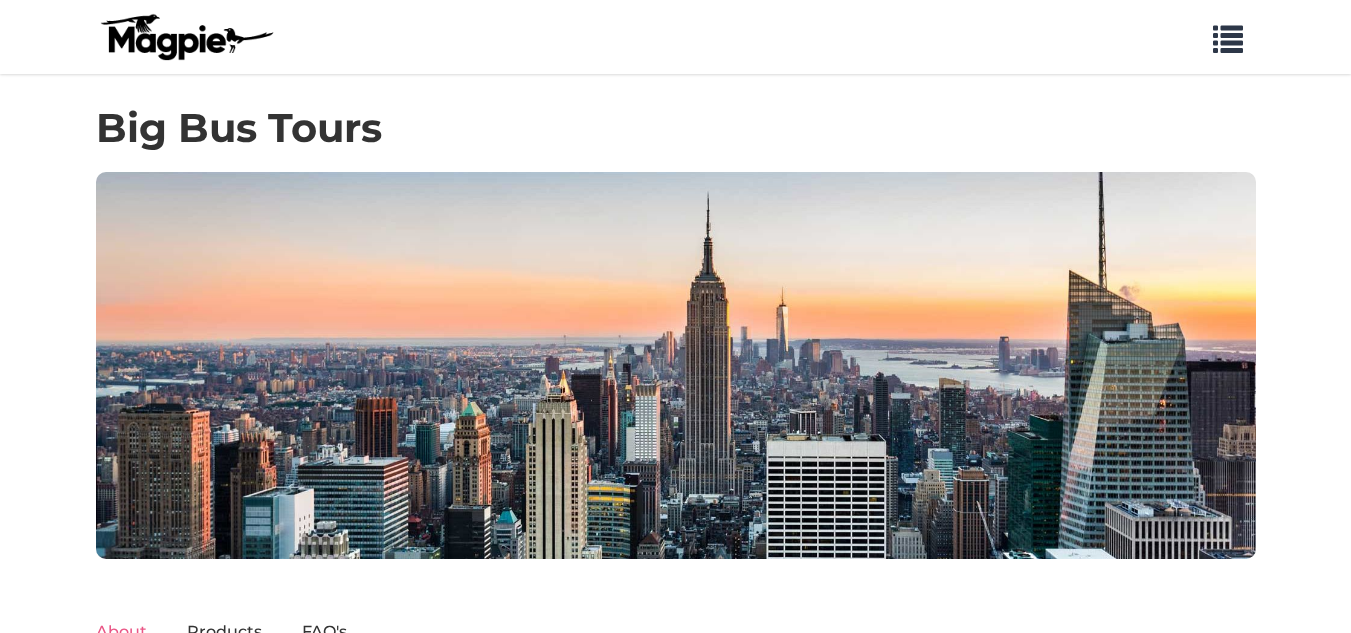 scroll, scrollTop: 0, scrollLeft: 0, axis: both 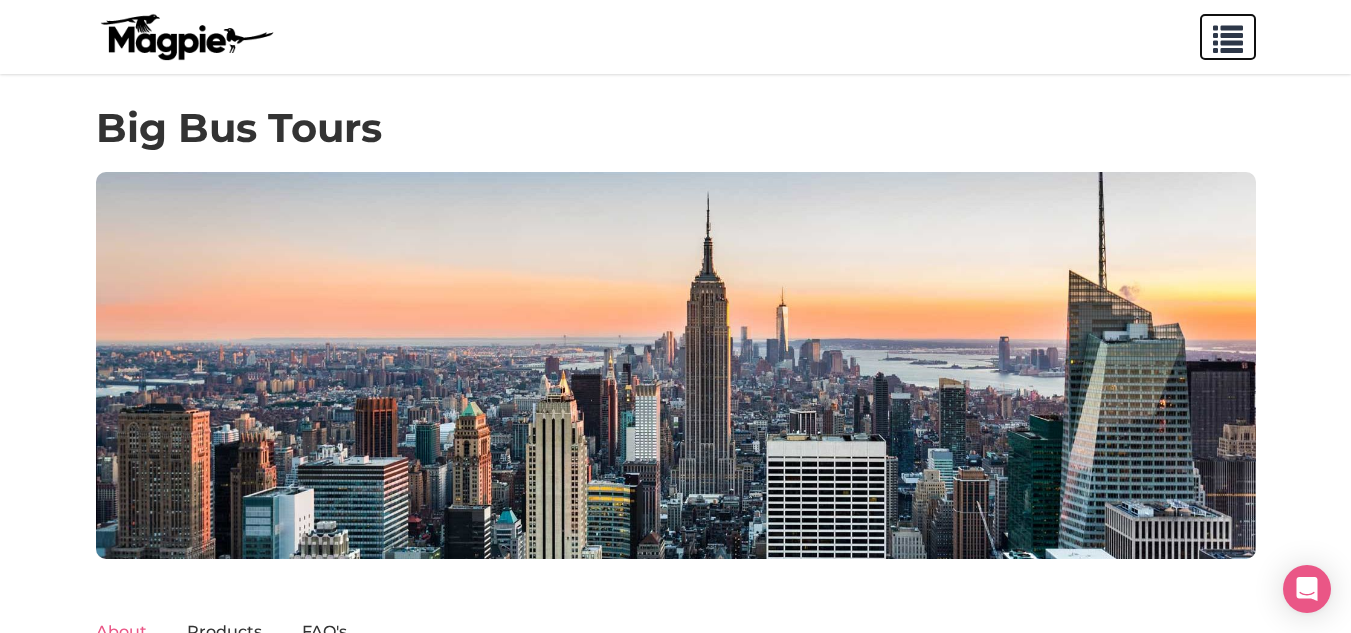 click at bounding box center [1228, 35] 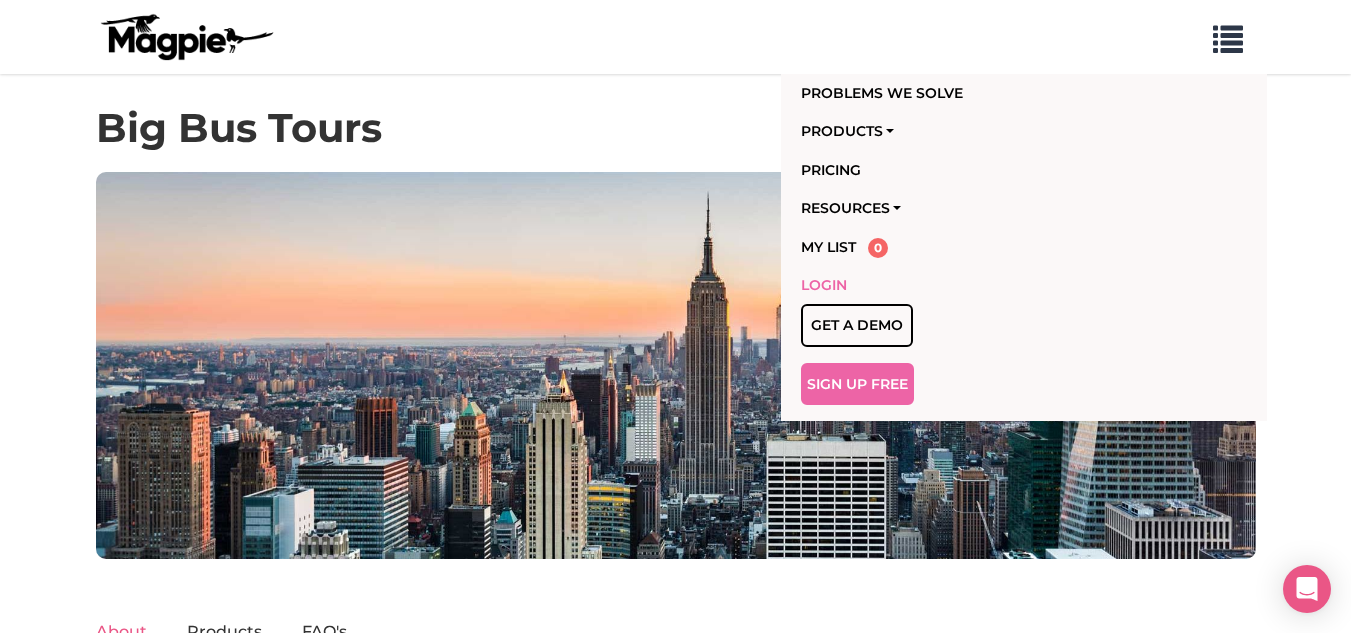 click on "Login" at bounding box center [984, 285] 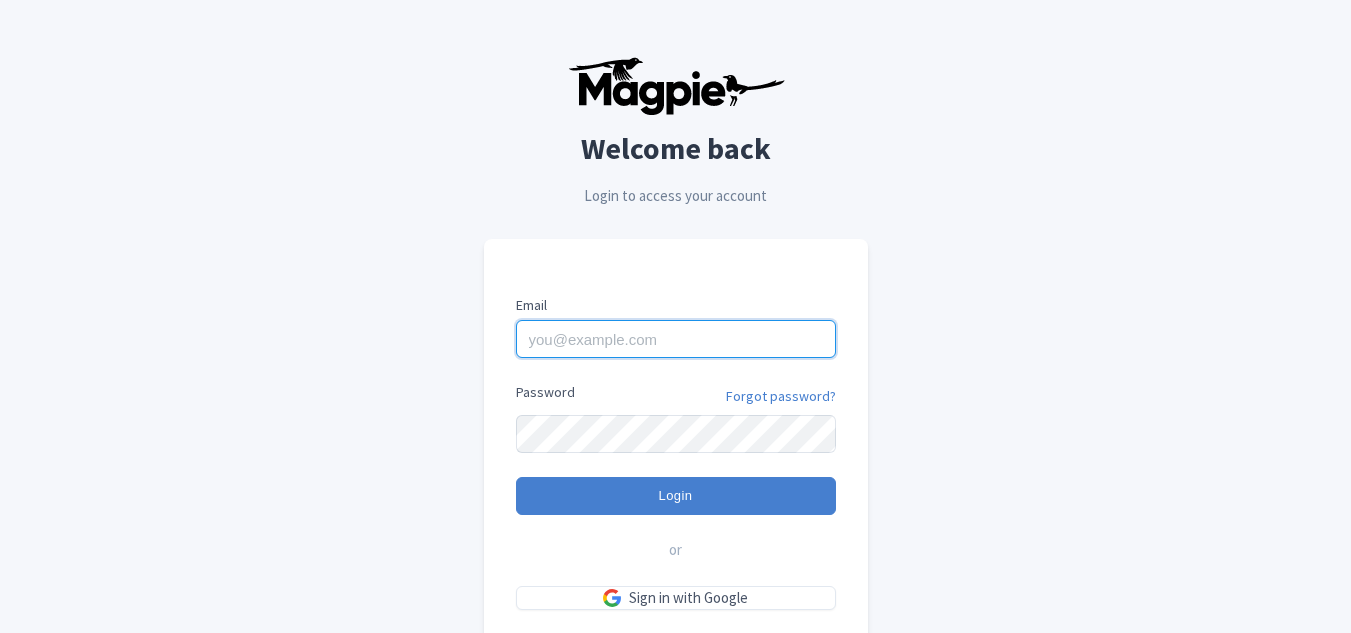 click on "Email" at bounding box center (676, 339) 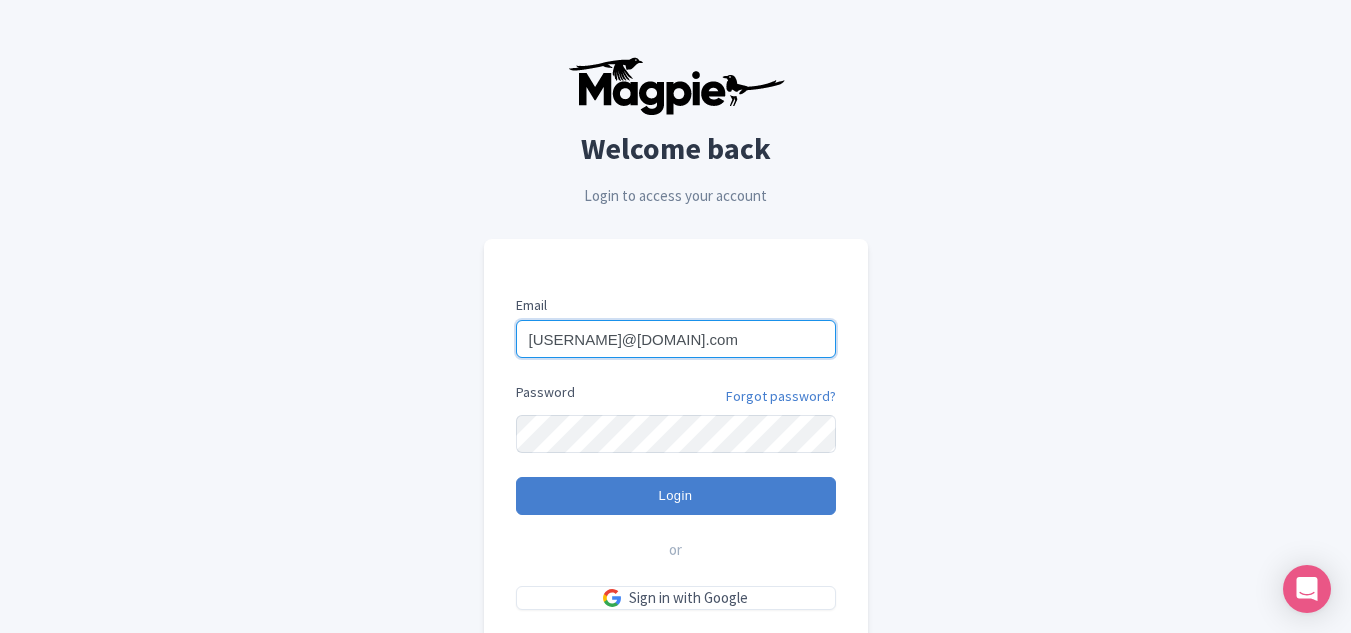 type on "aurore.vergnolle@ceetiz.com" 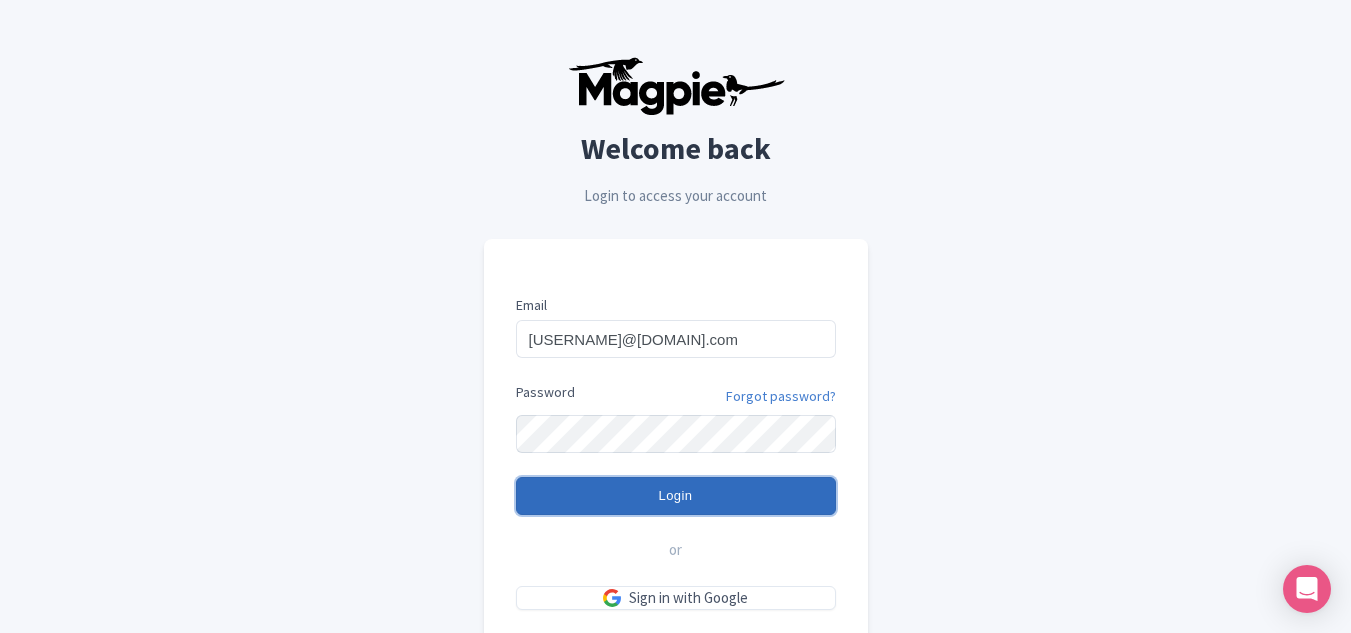 click on "Login" at bounding box center (676, 496) 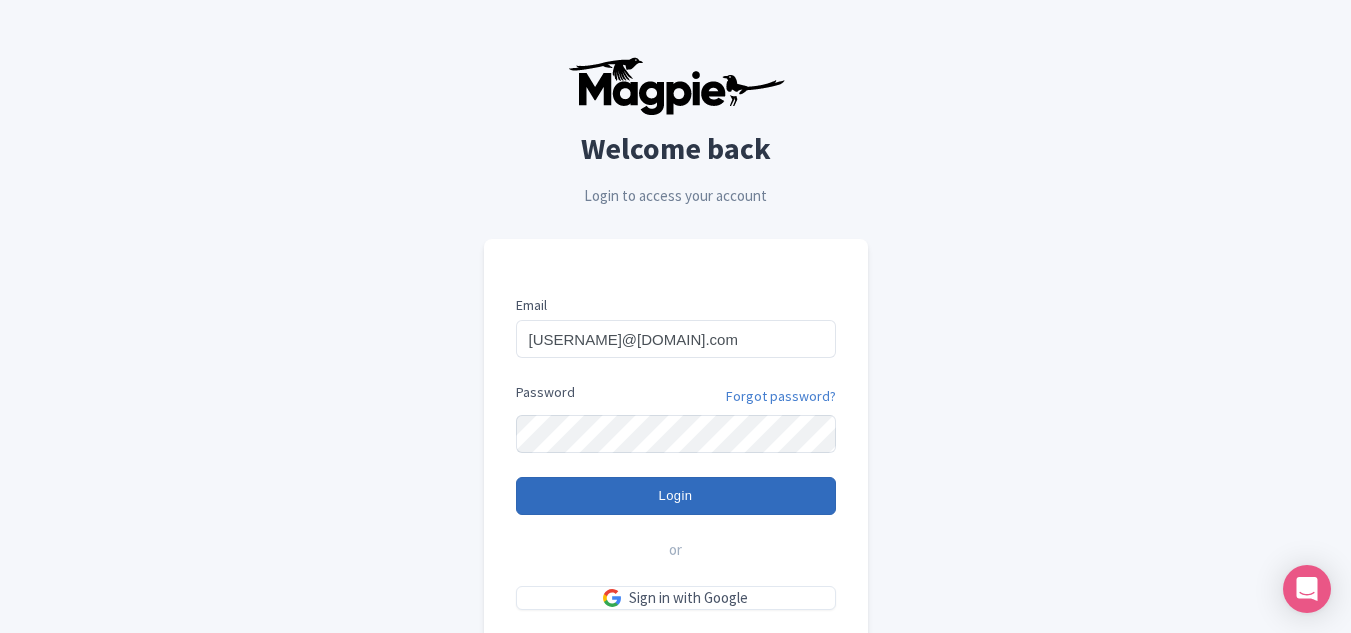 type on "Logging in..." 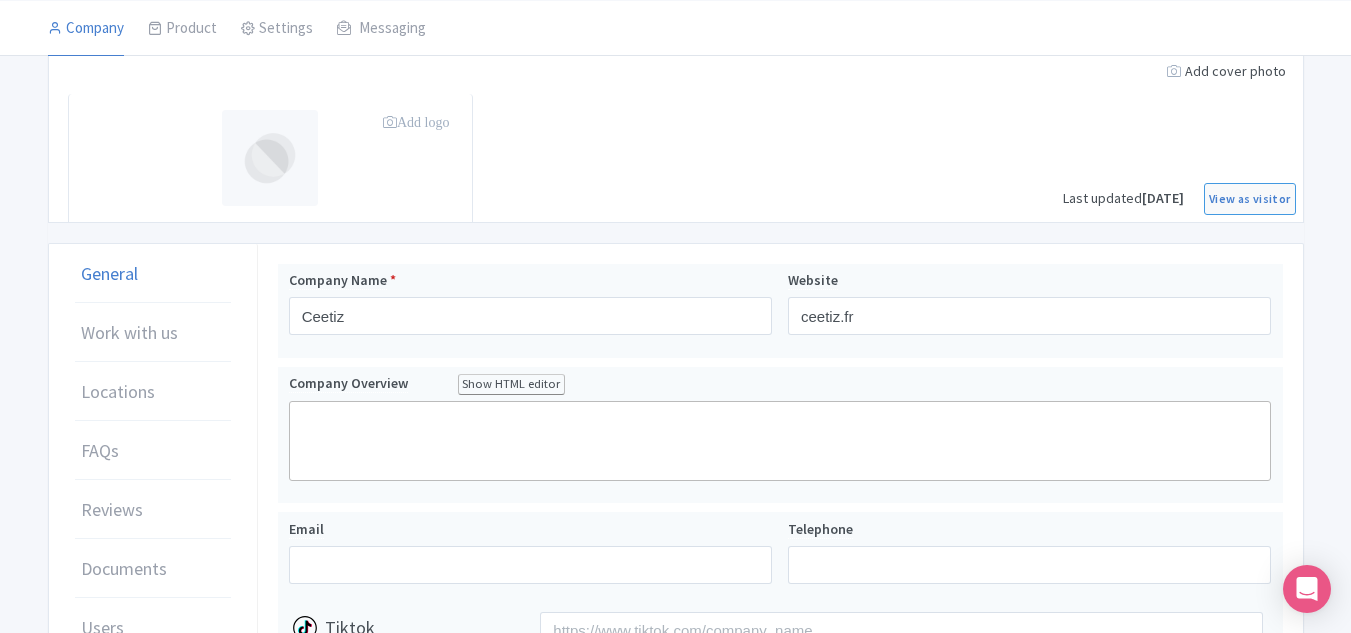 scroll, scrollTop: 92, scrollLeft: 0, axis: vertical 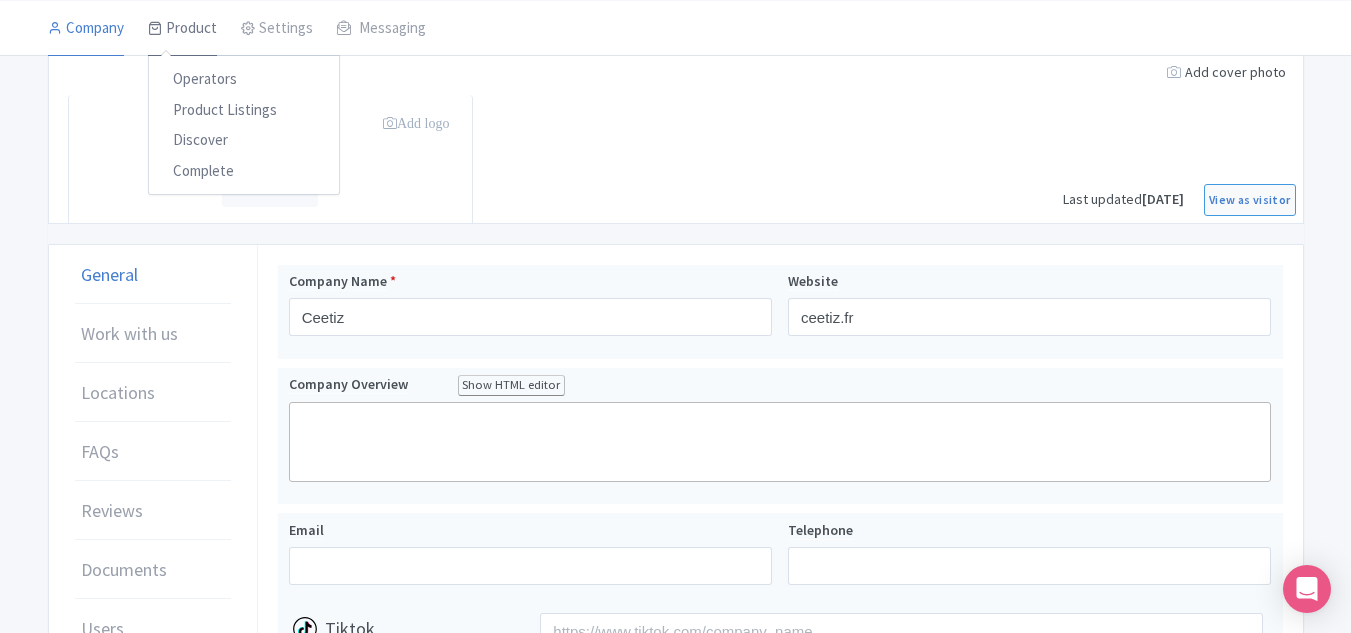 click on "Product" at bounding box center (182, 28) 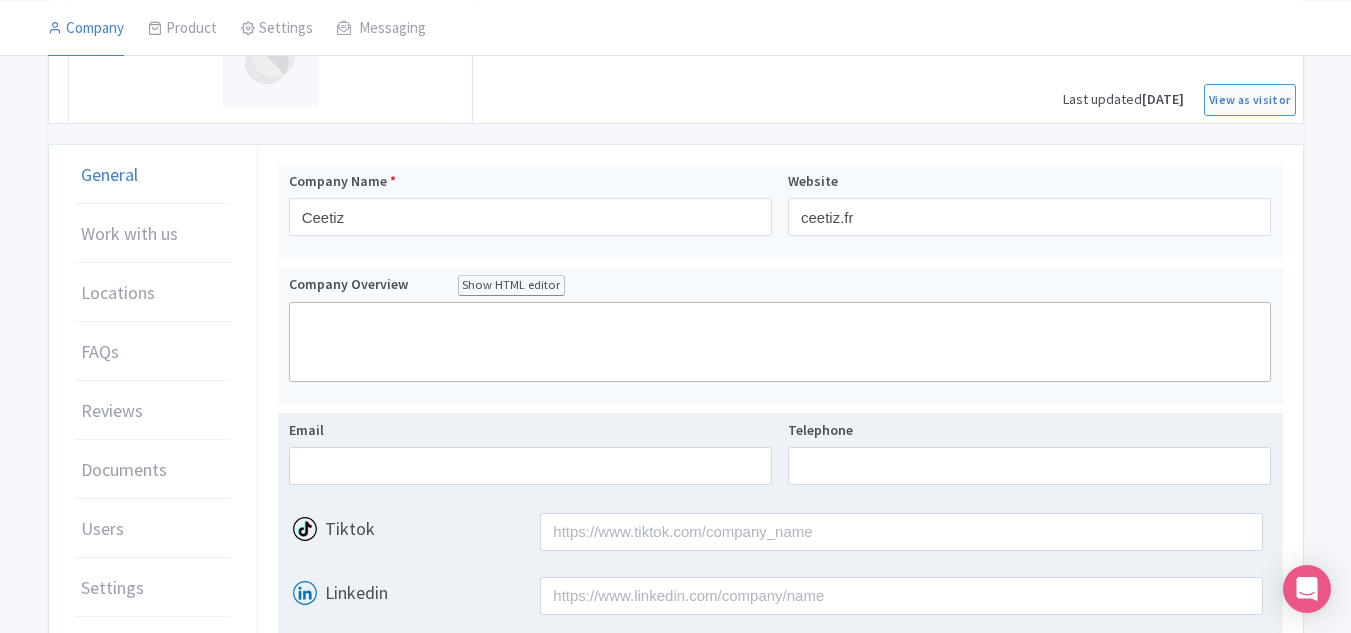 scroll, scrollTop: 0, scrollLeft: 0, axis: both 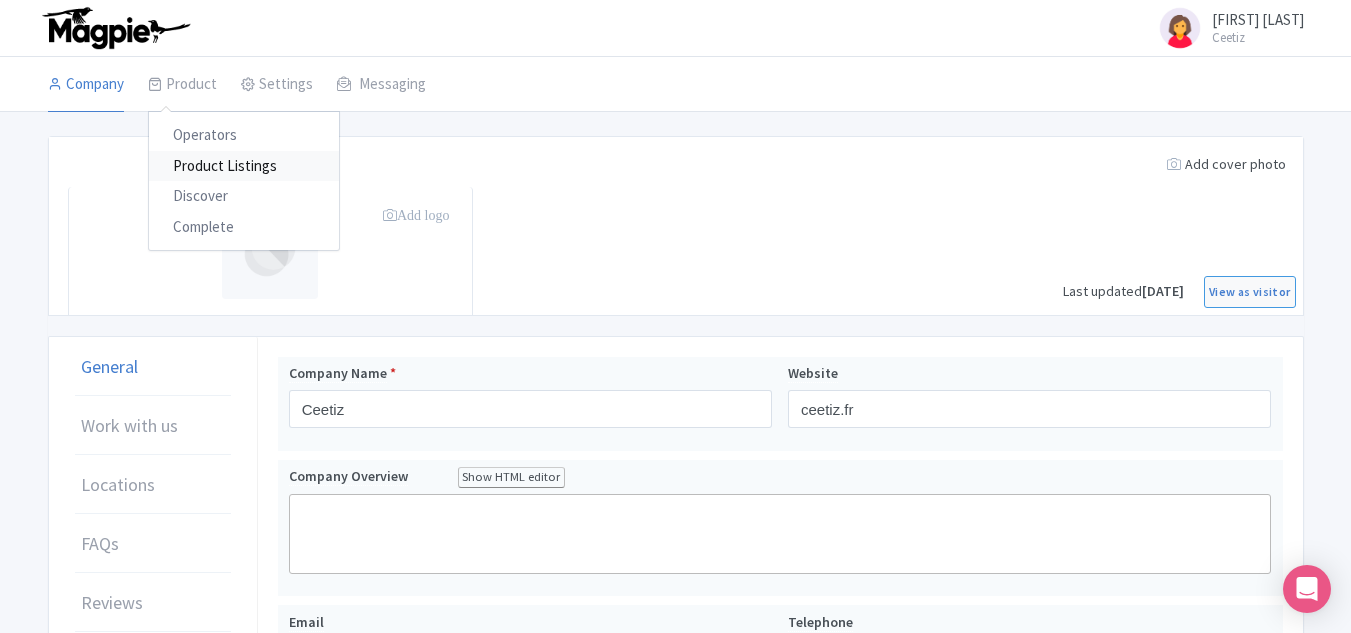 click on "Product Listings" at bounding box center [244, 166] 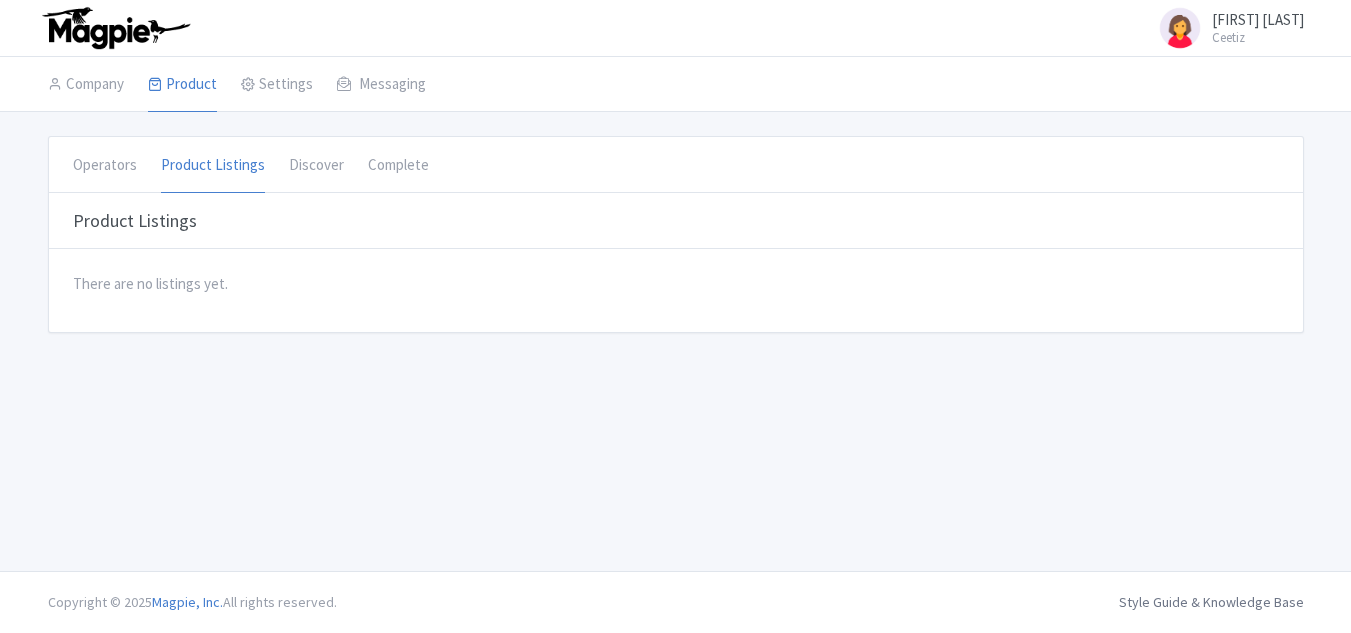 scroll, scrollTop: 0, scrollLeft: 0, axis: both 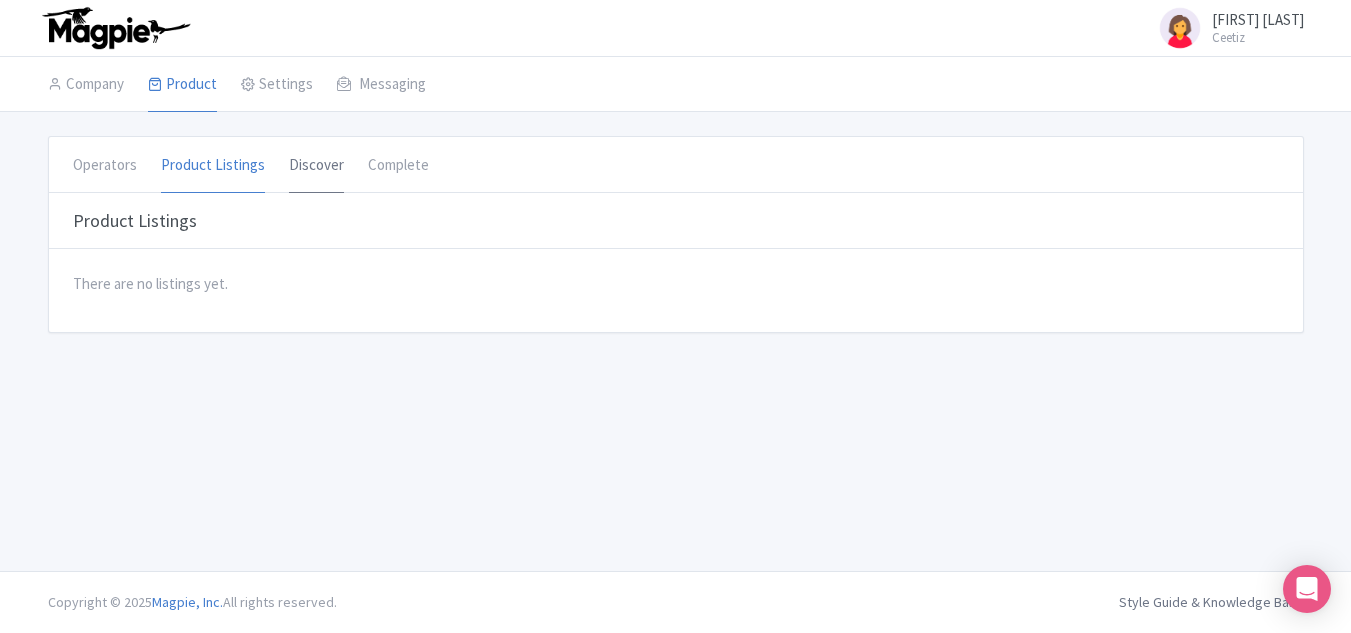 click on "Discover" at bounding box center (316, 166) 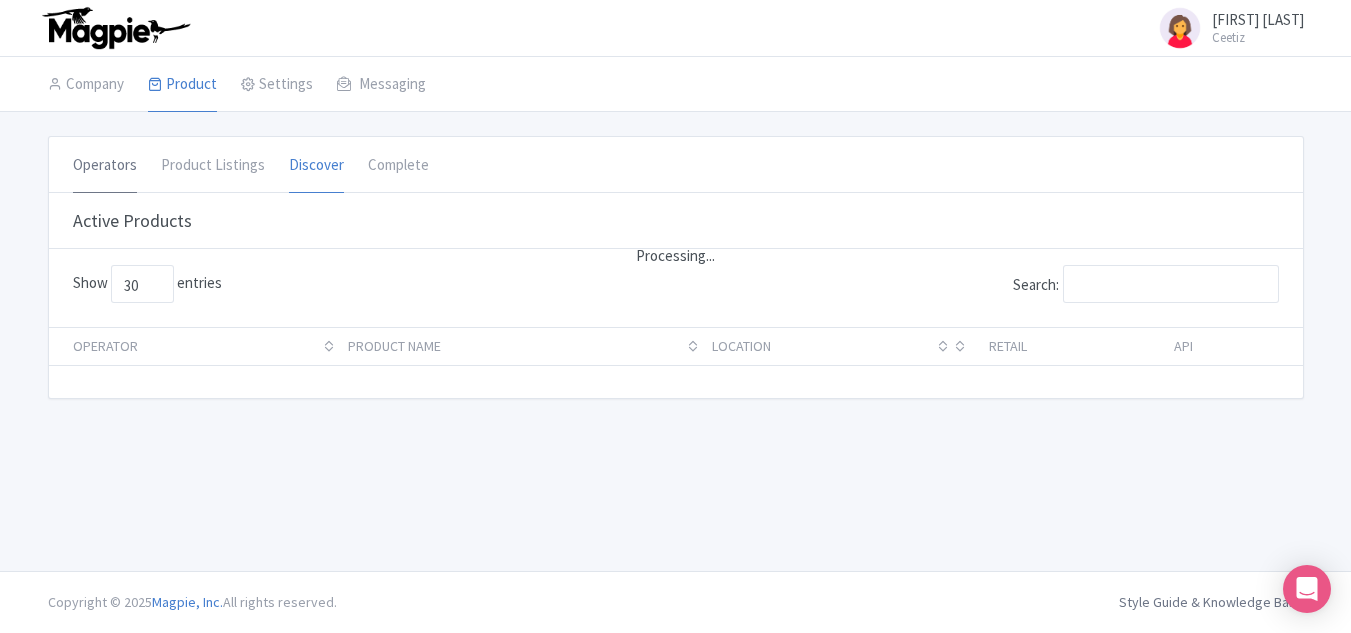 scroll, scrollTop: 0, scrollLeft: 0, axis: both 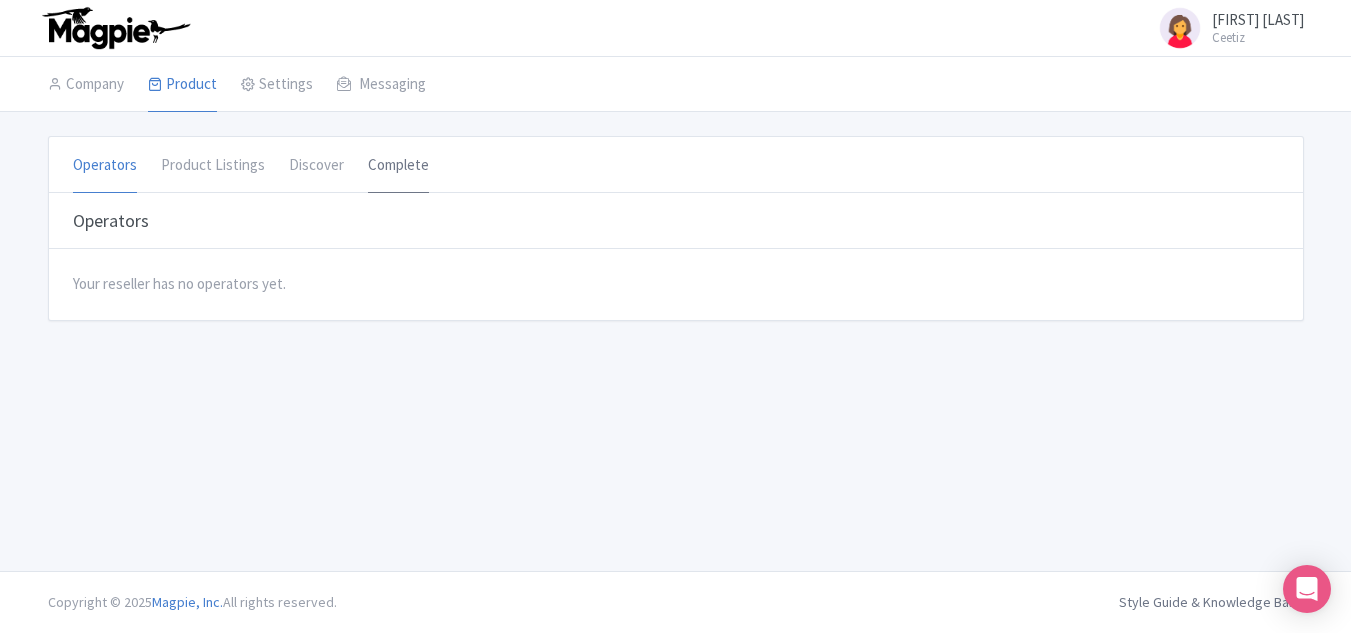 click on "Complete" at bounding box center (398, 166) 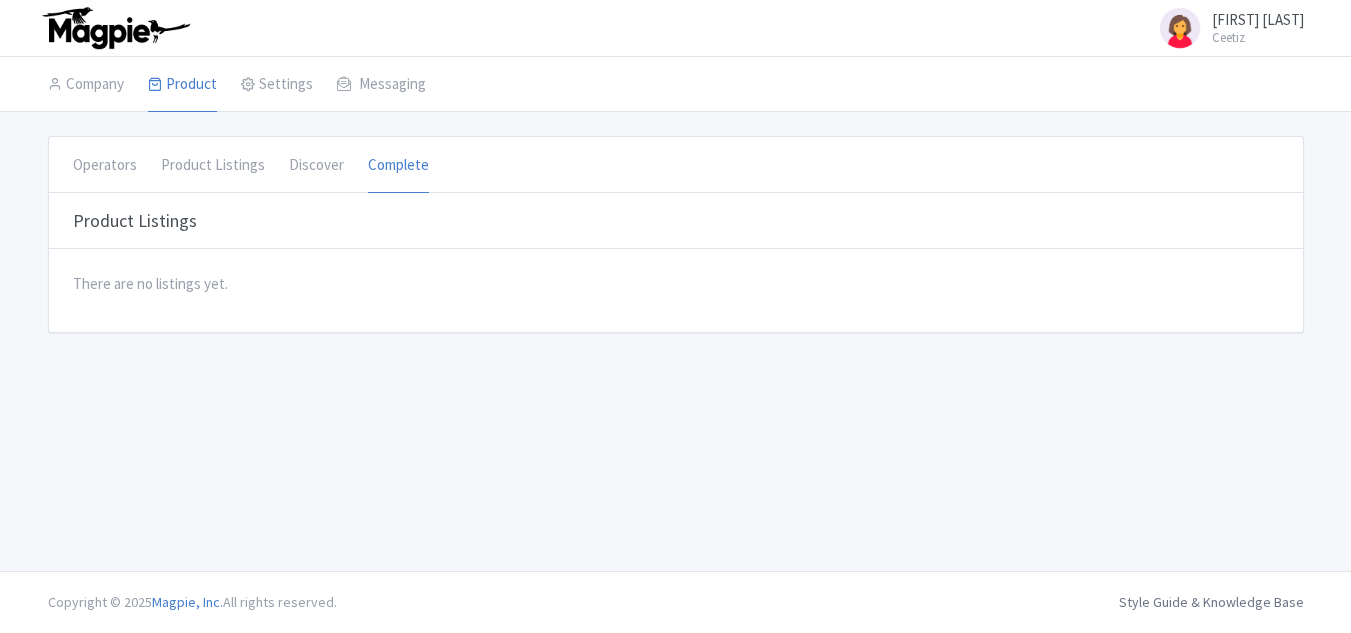 scroll, scrollTop: 0, scrollLeft: 0, axis: both 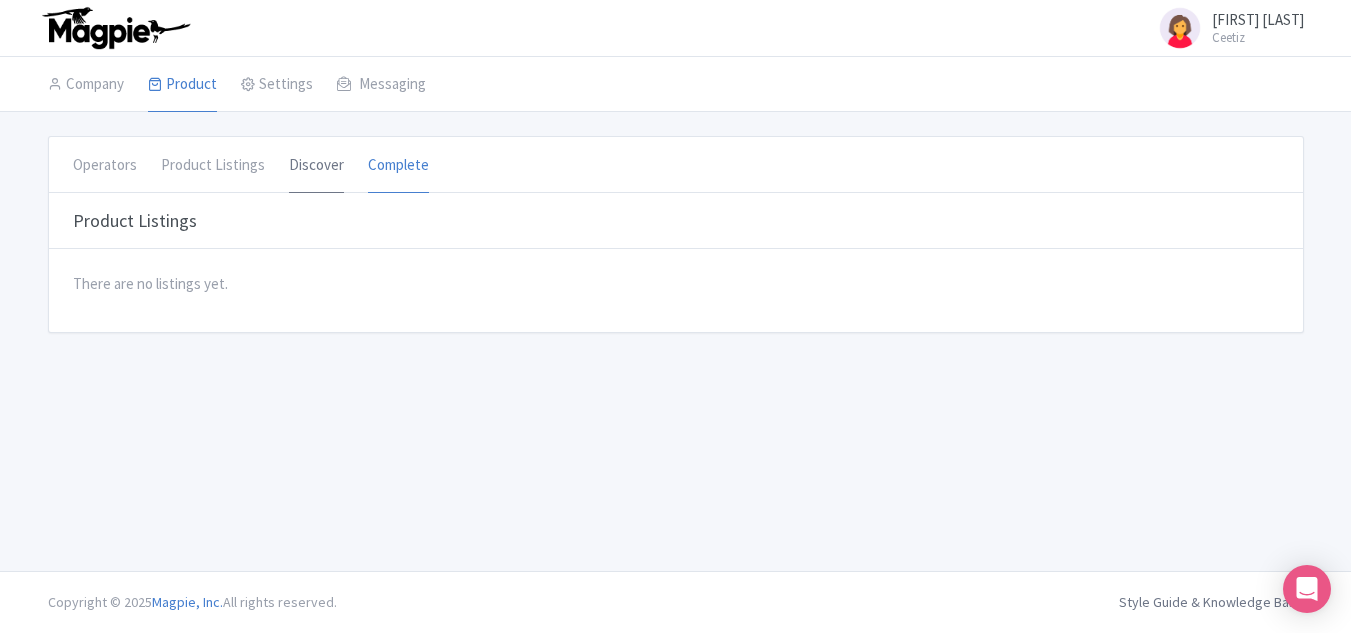 click on "Discover" at bounding box center (316, 166) 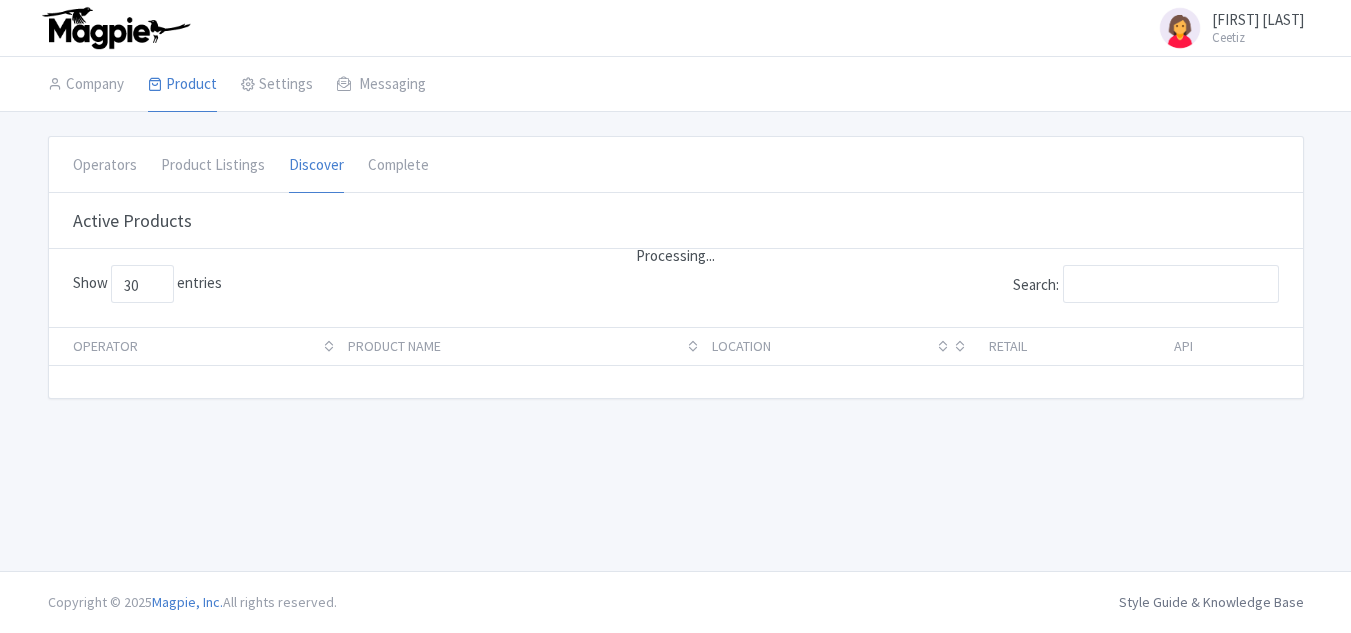 scroll, scrollTop: 0, scrollLeft: 0, axis: both 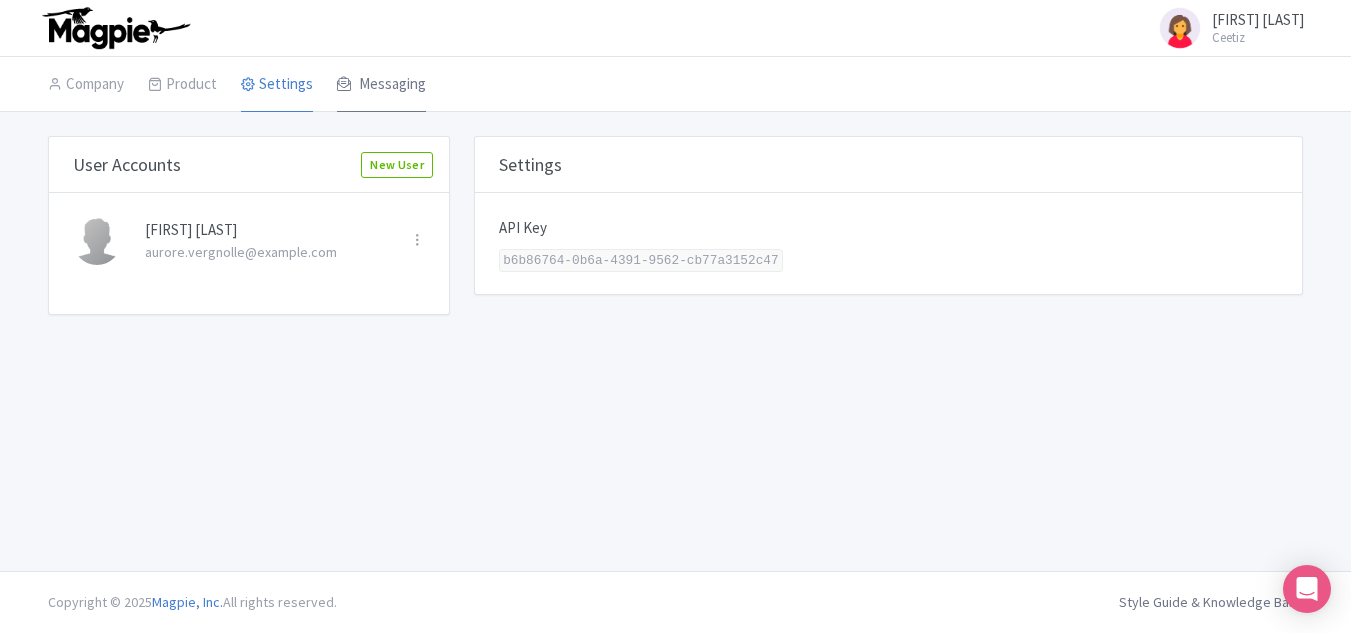 click on "Messaging" at bounding box center [381, 85] 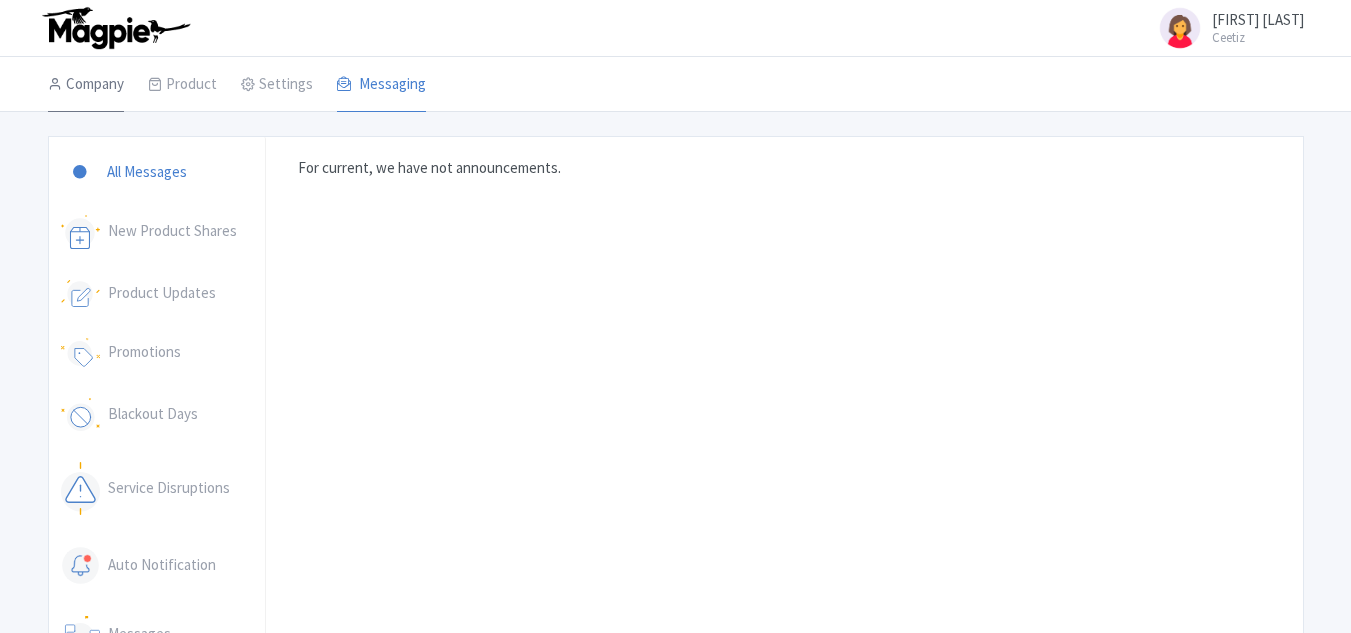 scroll, scrollTop: 0, scrollLeft: 0, axis: both 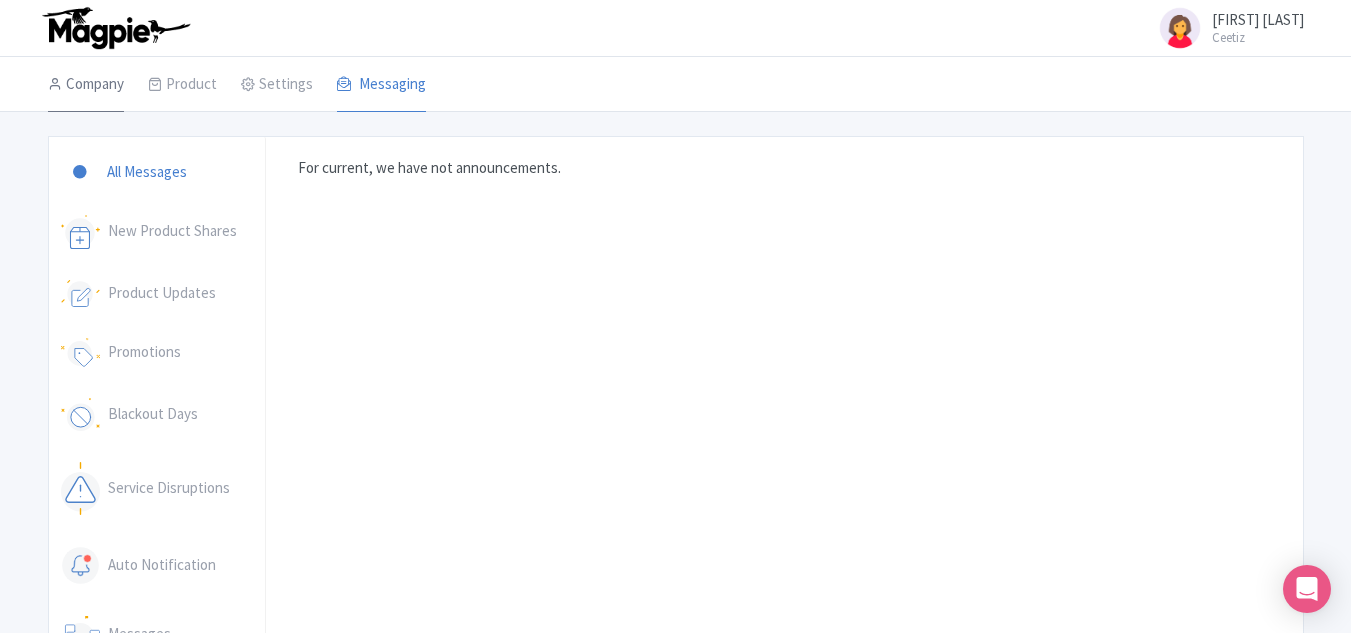 click on "Company" at bounding box center (86, 85) 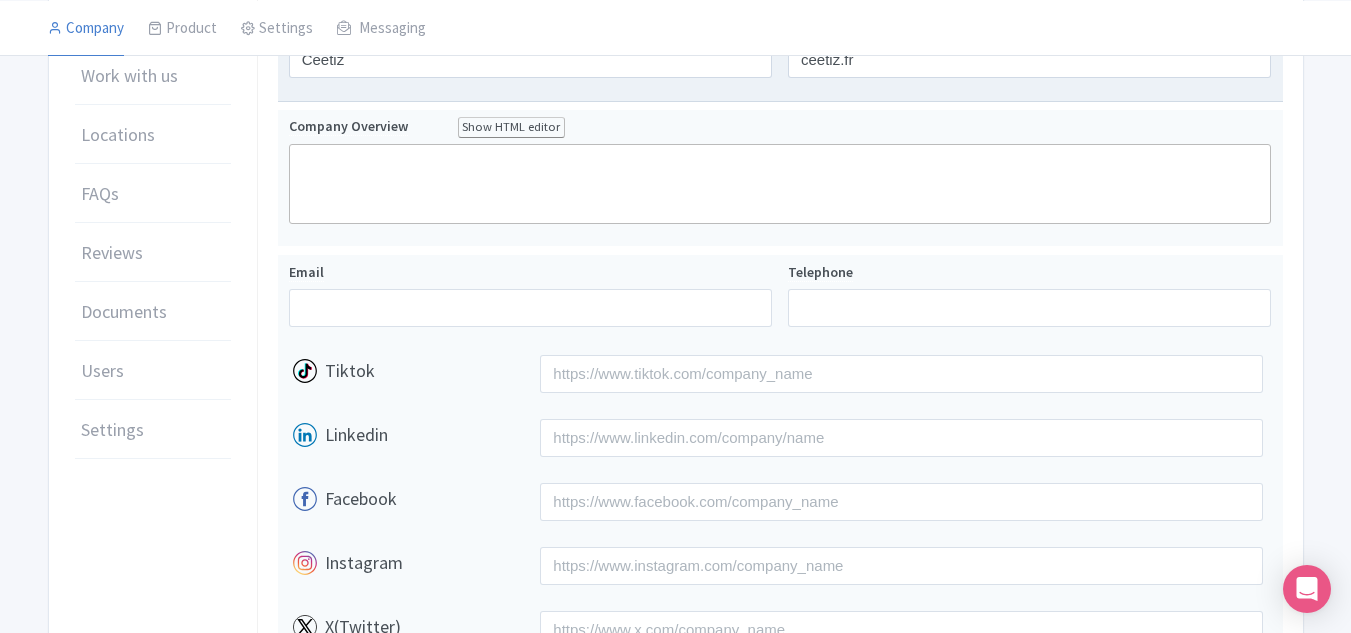 scroll, scrollTop: 0, scrollLeft: 0, axis: both 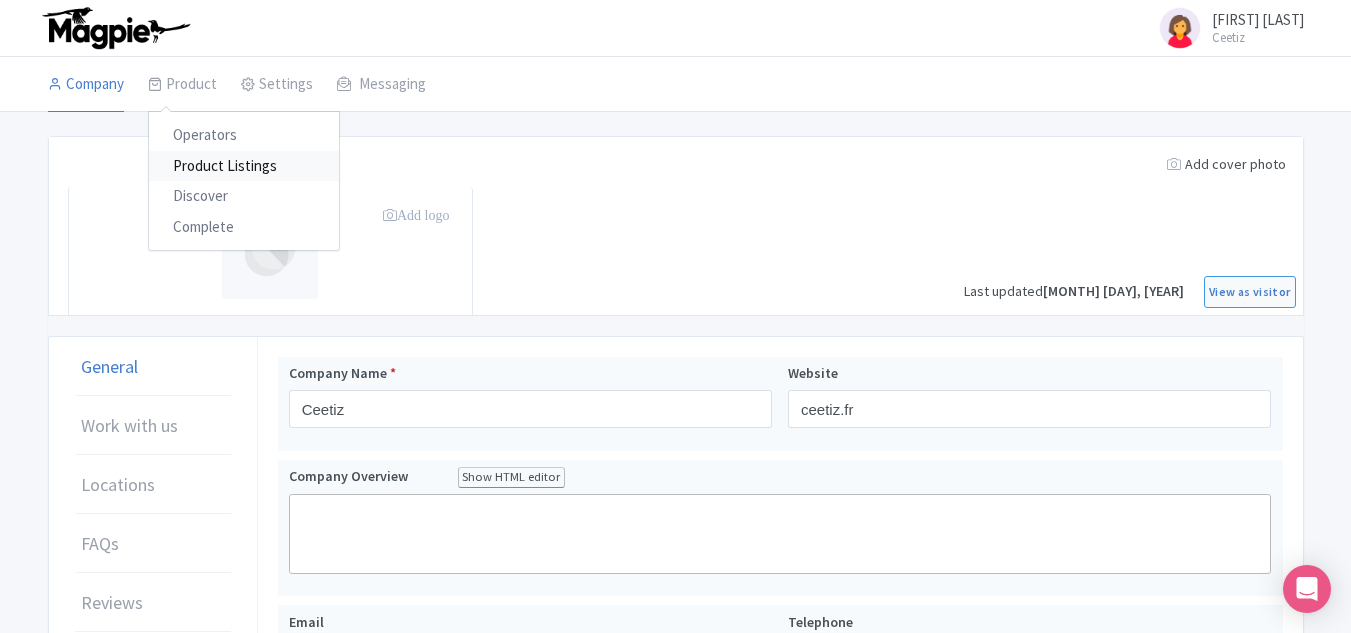 click on "Product Listings" at bounding box center [244, 166] 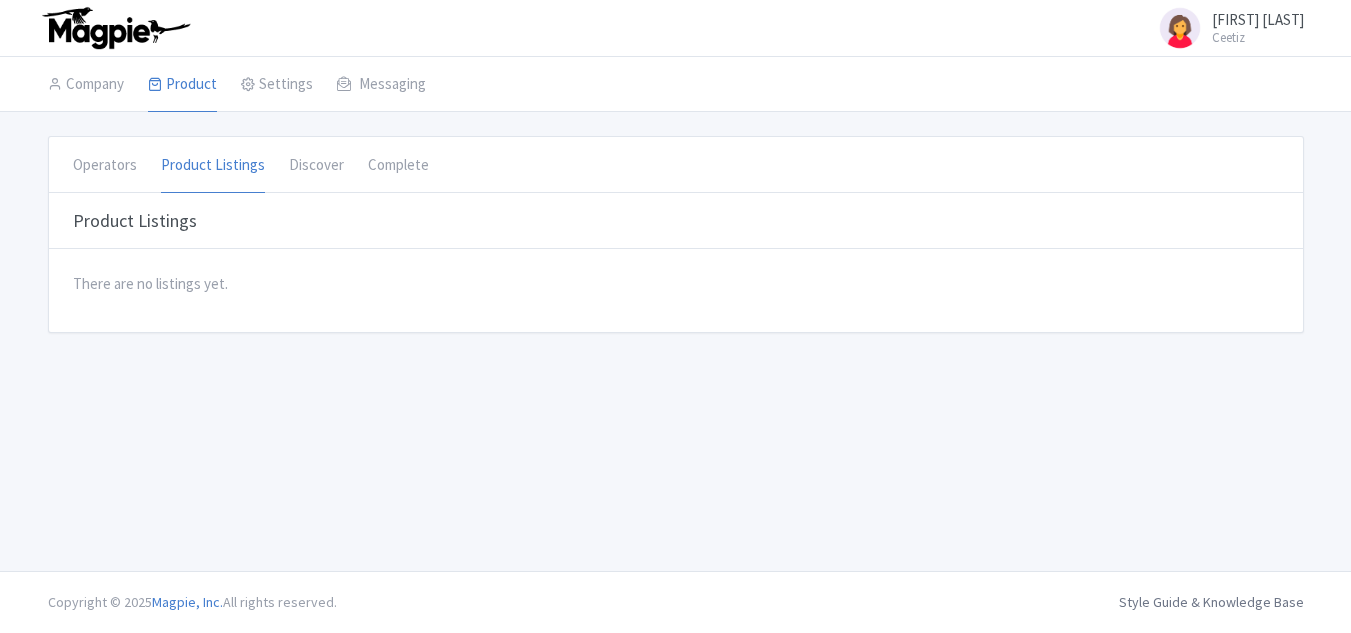 scroll, scrollTop: 0, scrollLeft: 0, axis: both 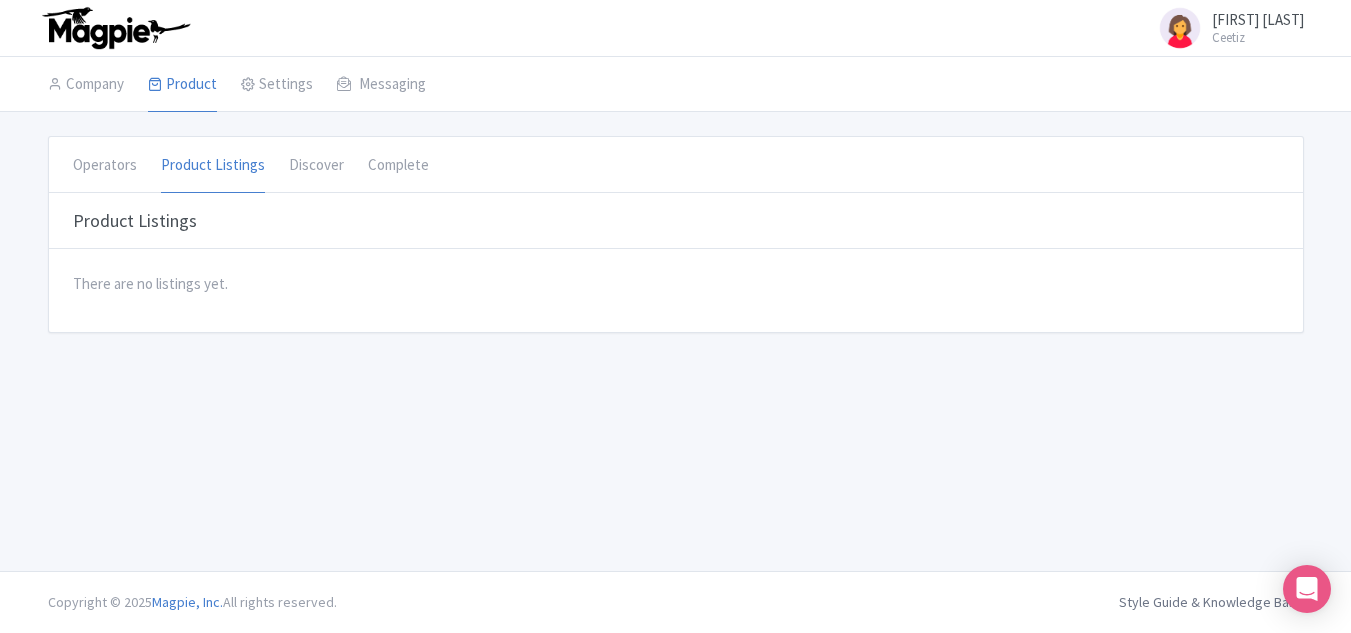 drag, startPoint x: 284, startPoint y: 375, endPoint x: 274, endPoint y: 312, distance: 63.788715 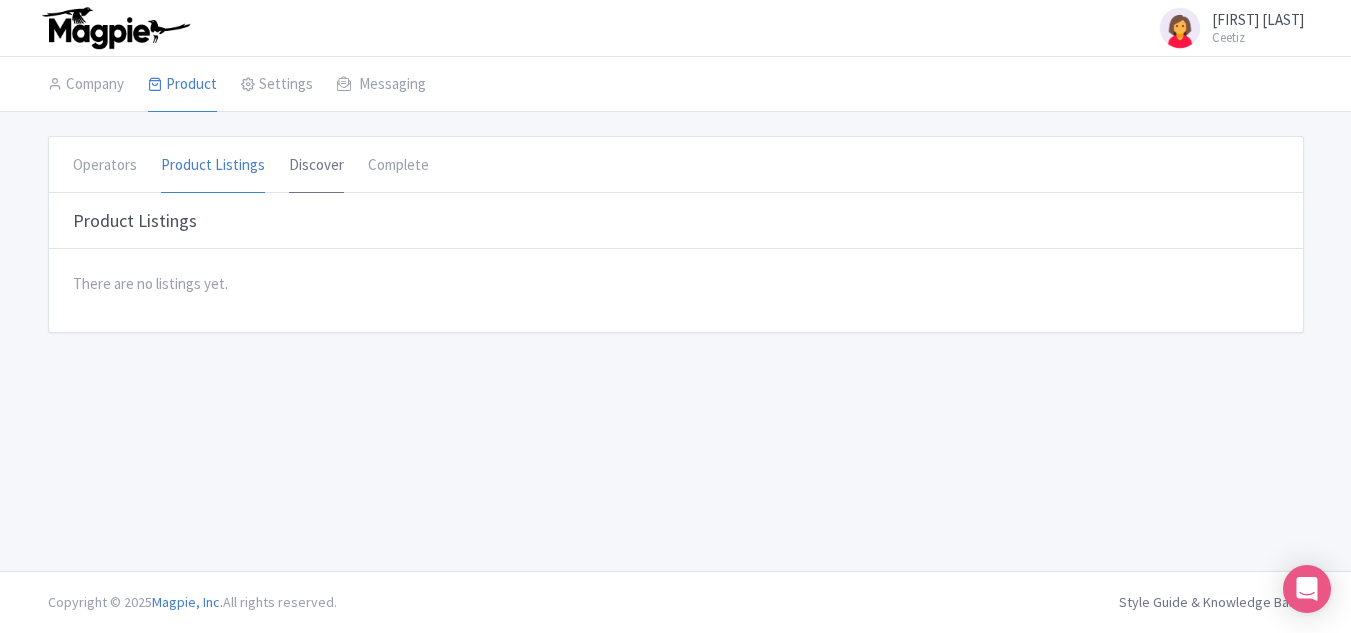 click on "Discover" at bounding box center (316, 166) 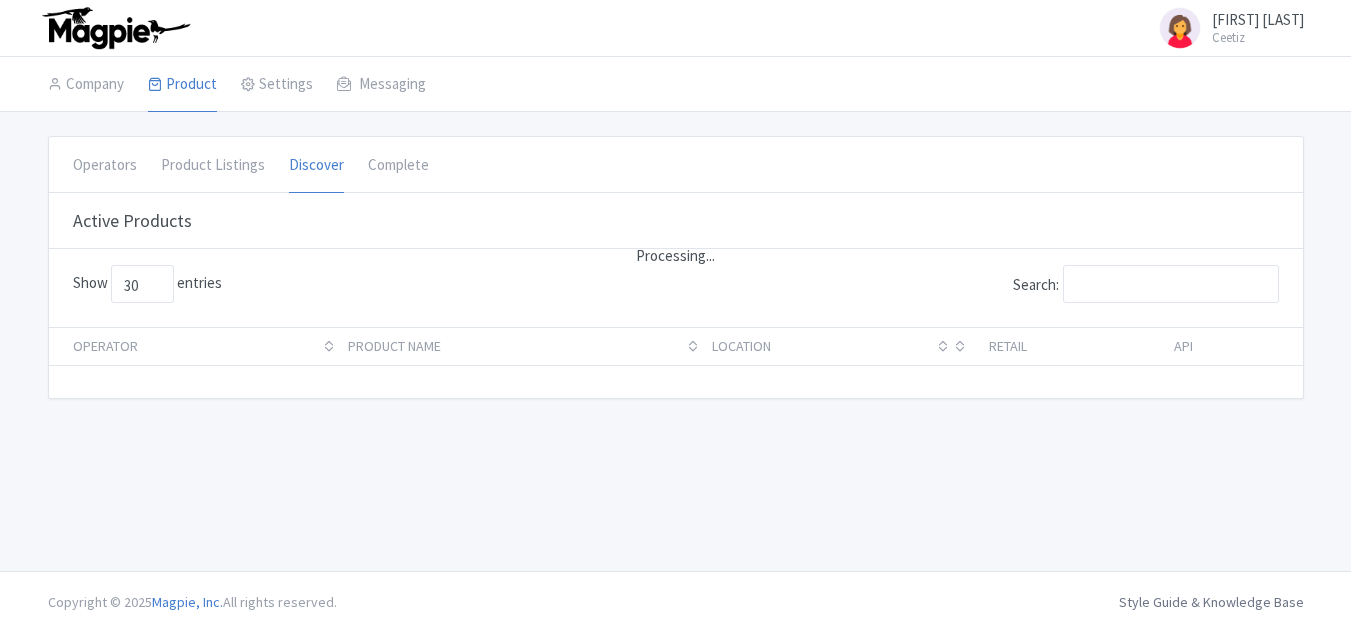 scroll, scrollTop: 0, scrollLeft: 0, axis: both 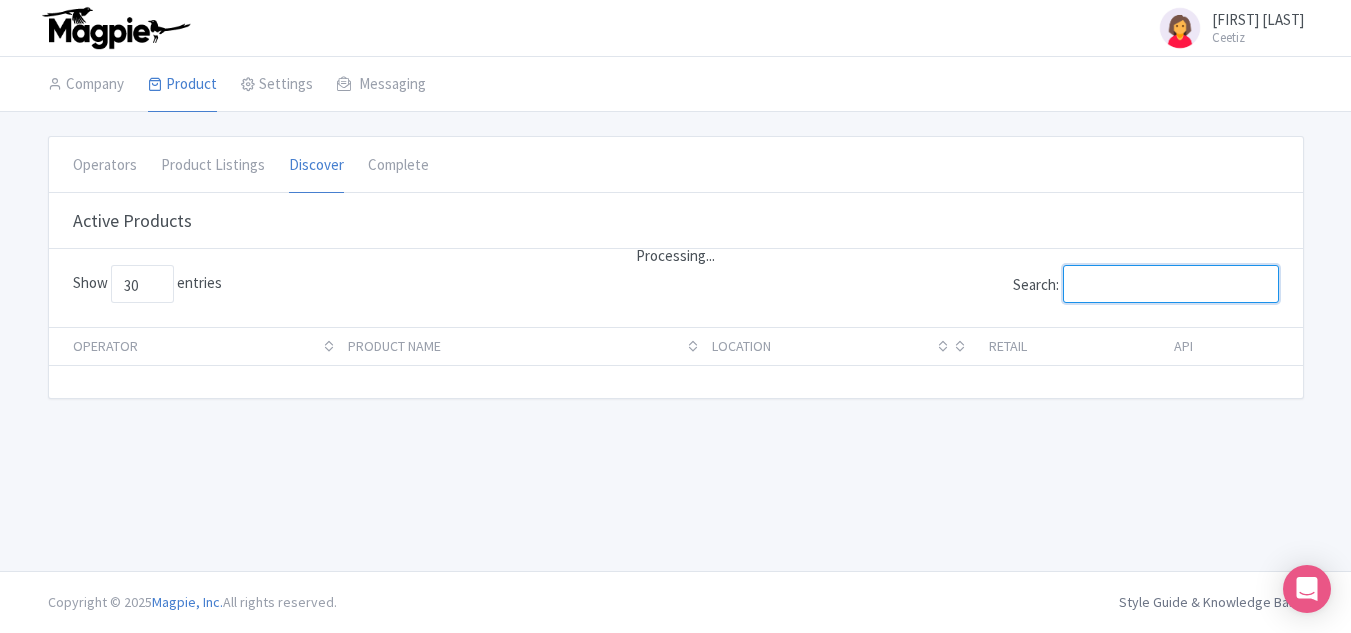 click on "Search:" at bounding box center (1171, 284) 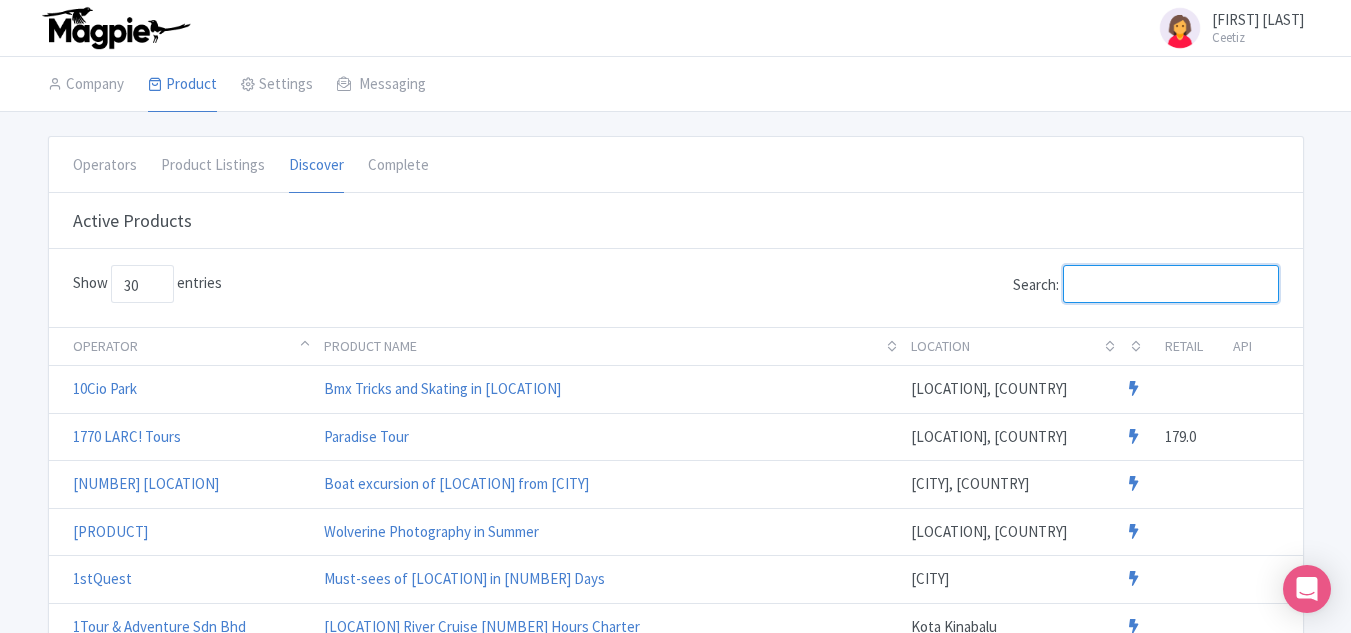 paste on "Taster Vienna" 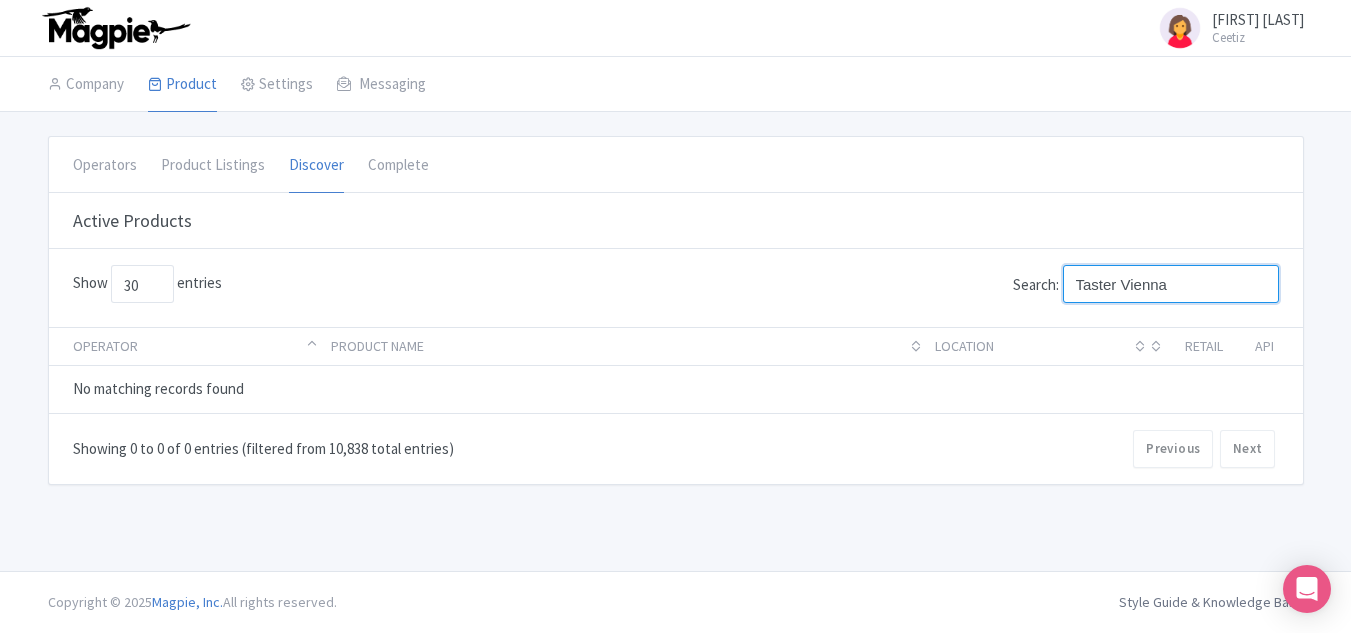 click on "Taster Vienna" at bounding box center [1171, 284] 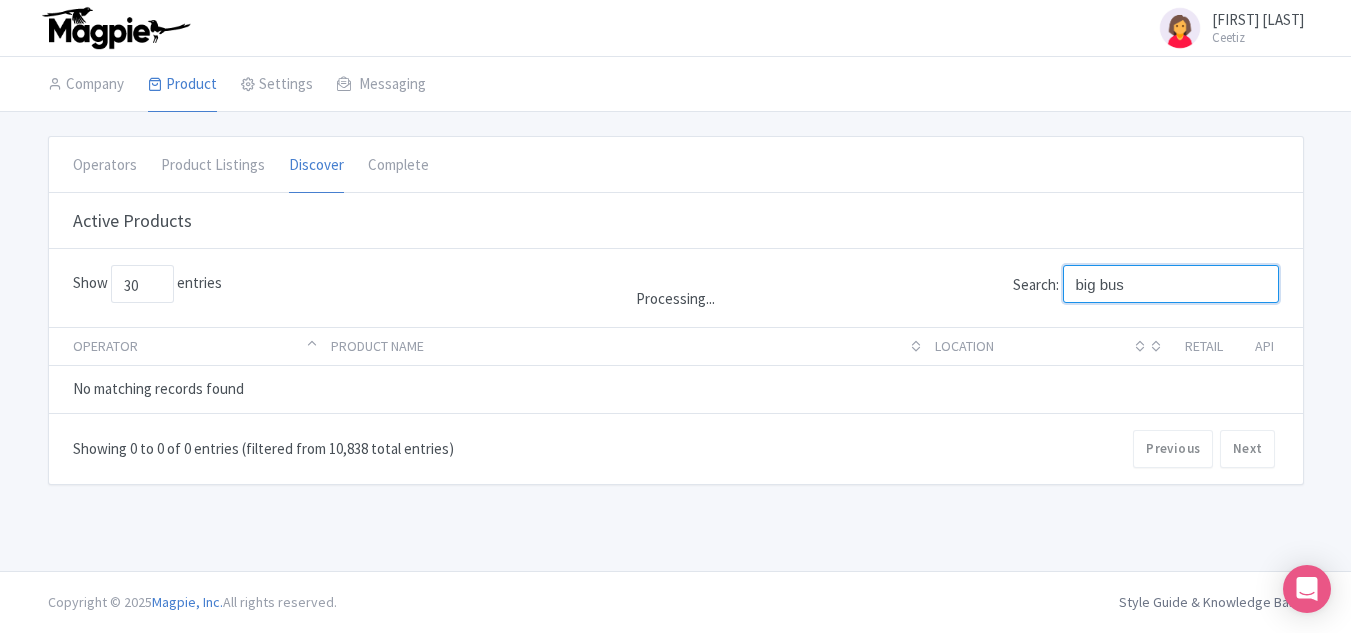 type on "big bus" 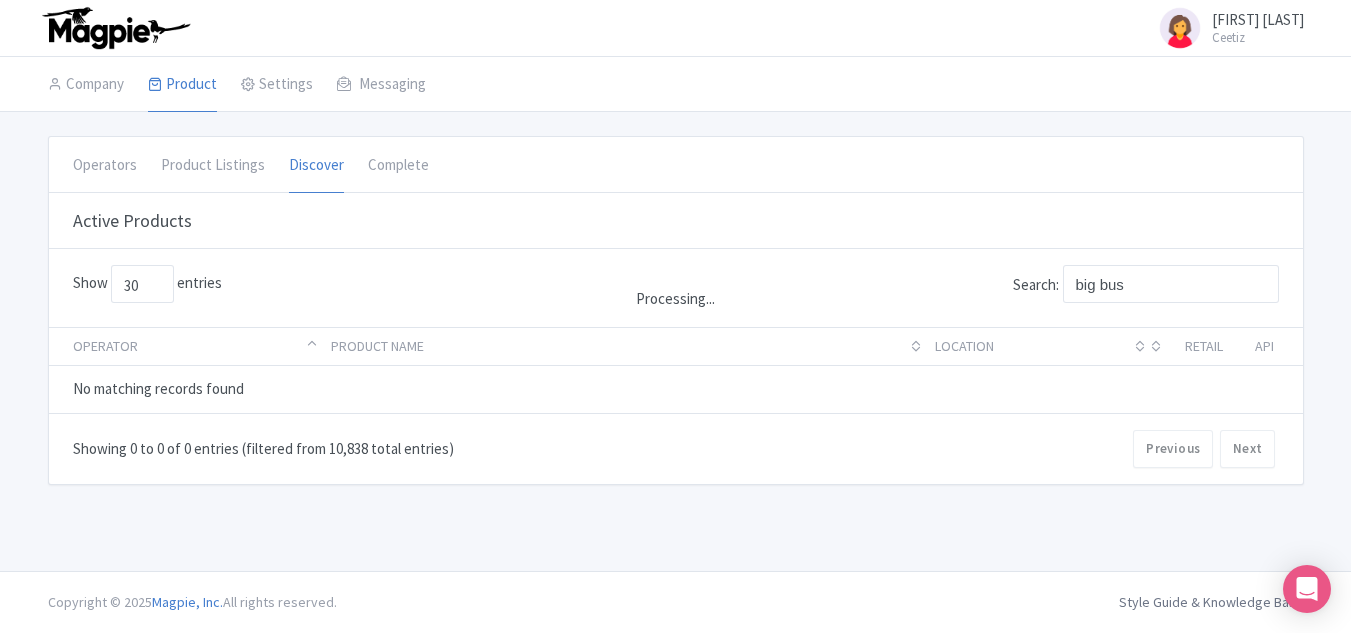 click on "Product name" at bounding box center (620, 347) 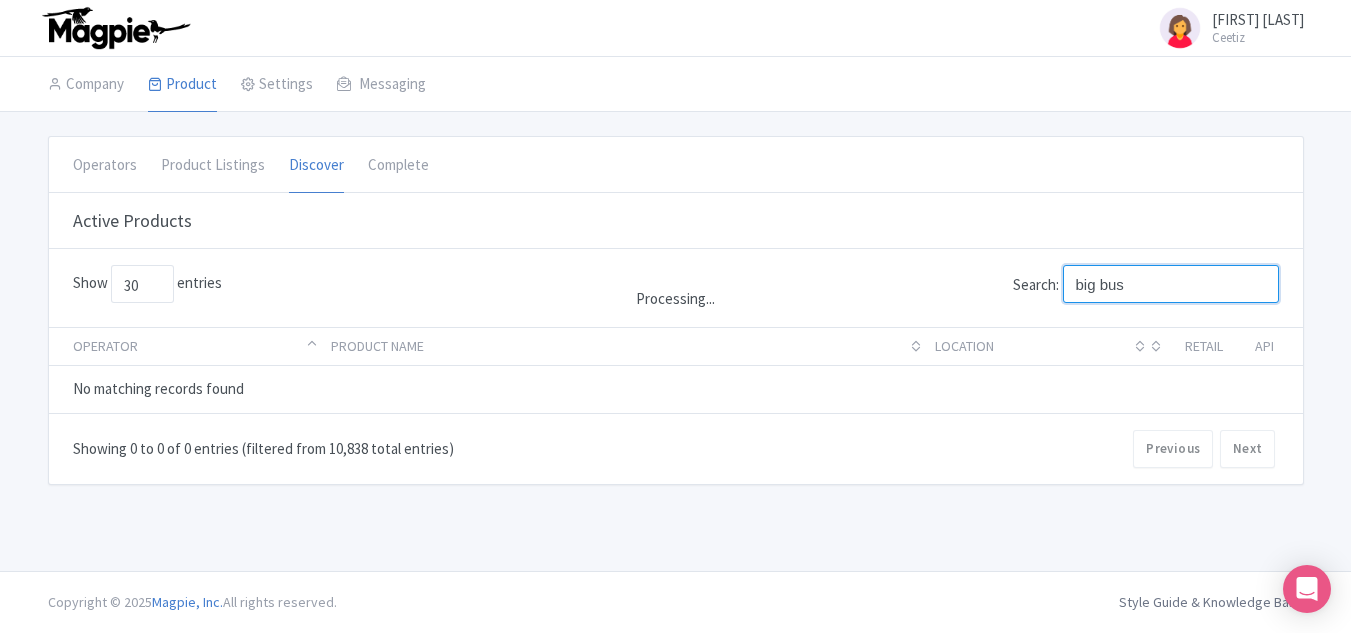 click on "big bus" at bounding box center [1171, 284] 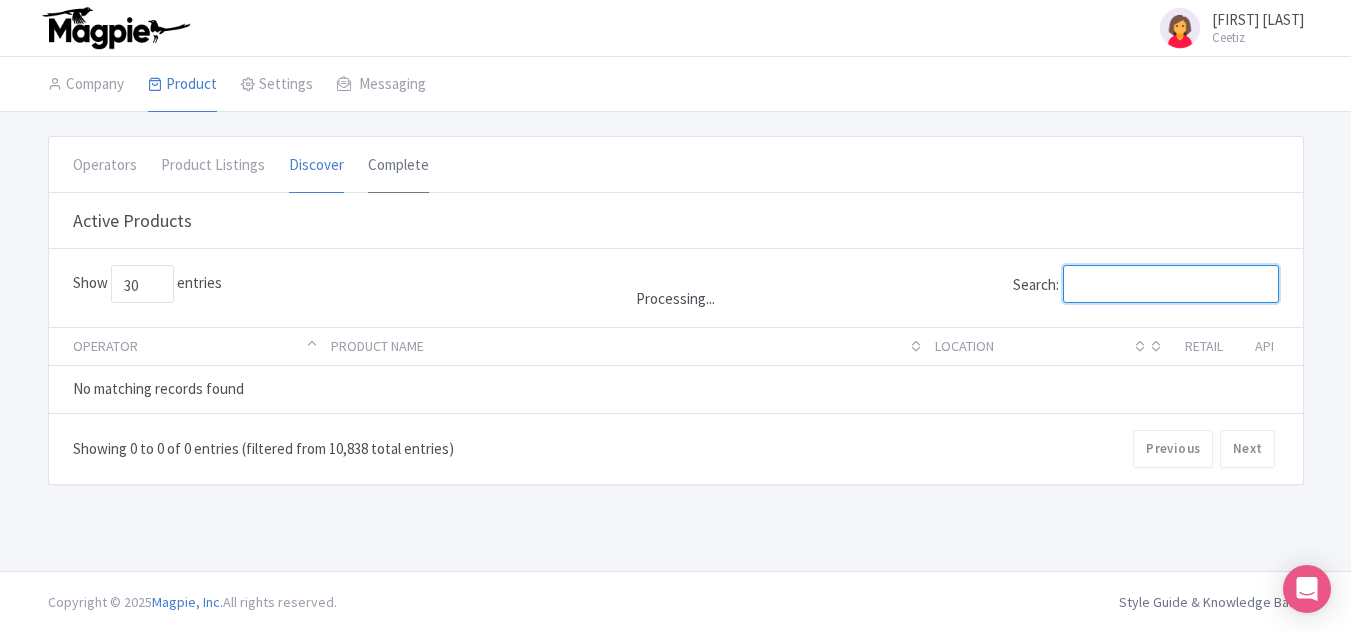 type 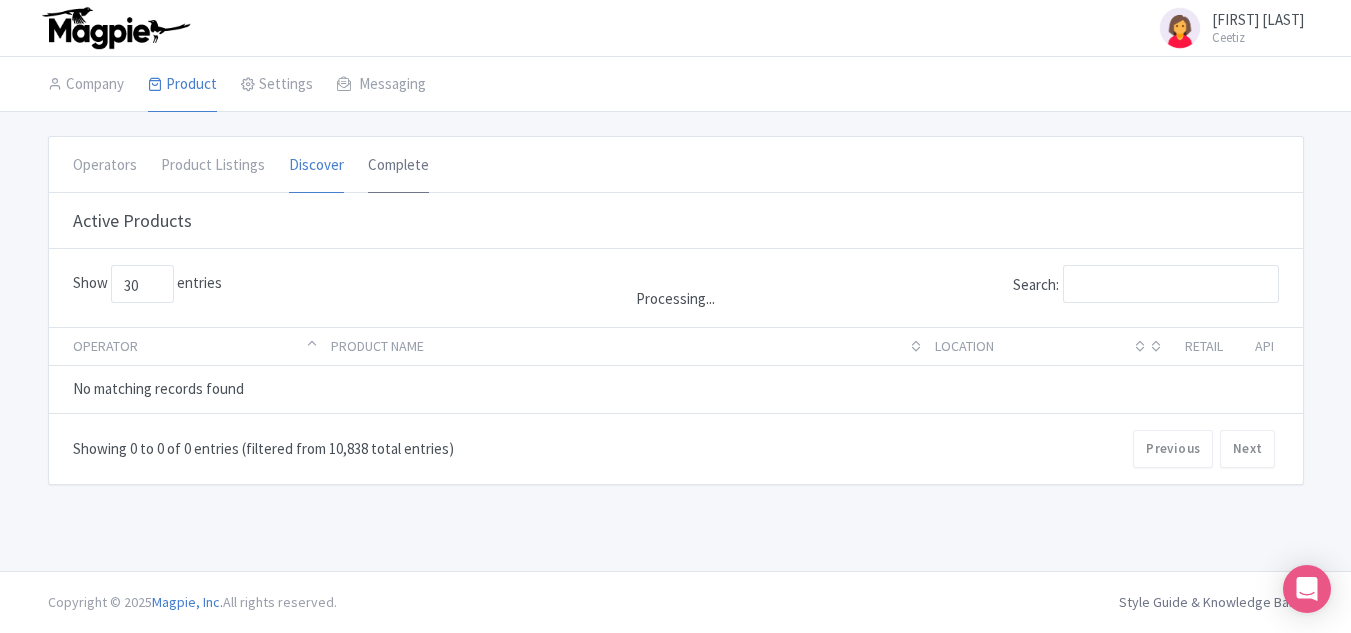 click on "Complete" at bounding box center [398, 166] 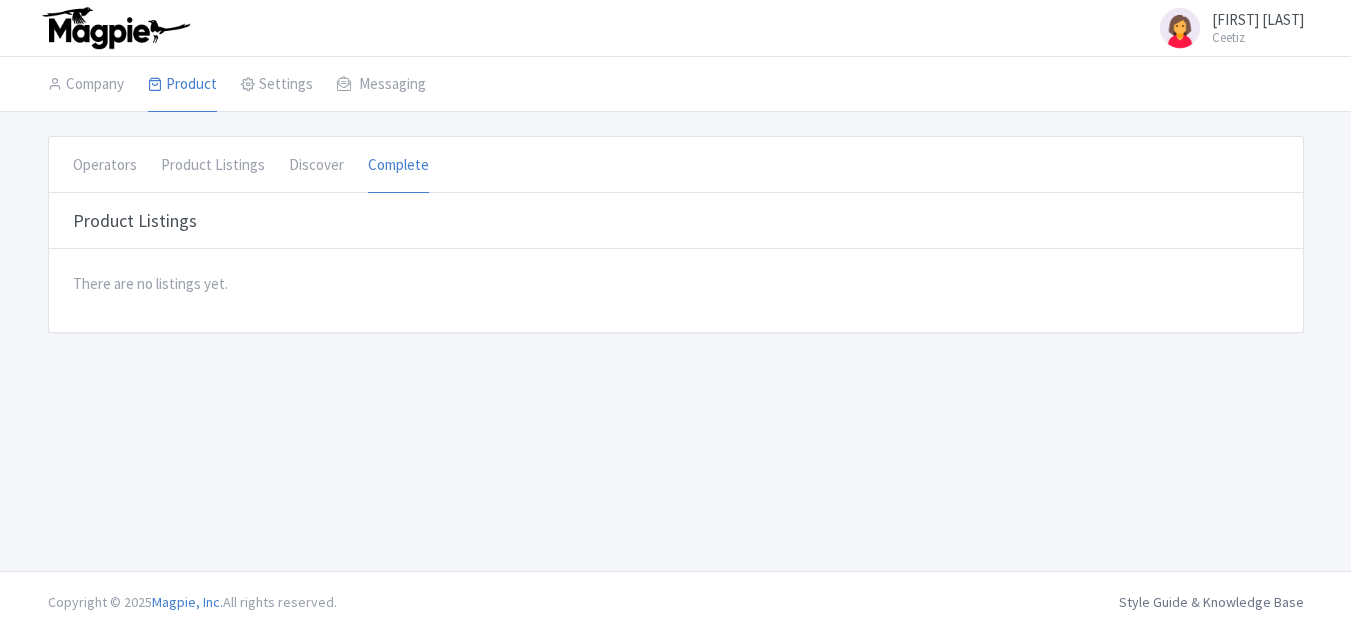 scroll, scrollTop: 0, scrollLeft: 0, axis: both 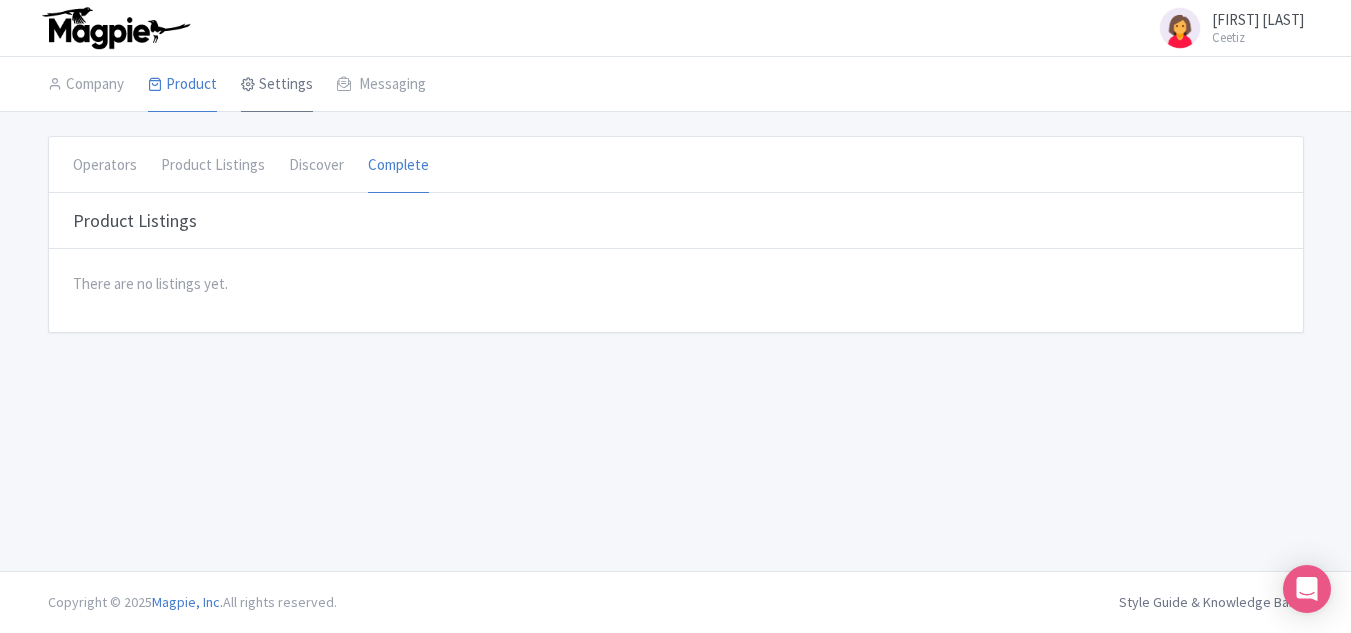 click on "Settings" at bounding box center [277, 85] 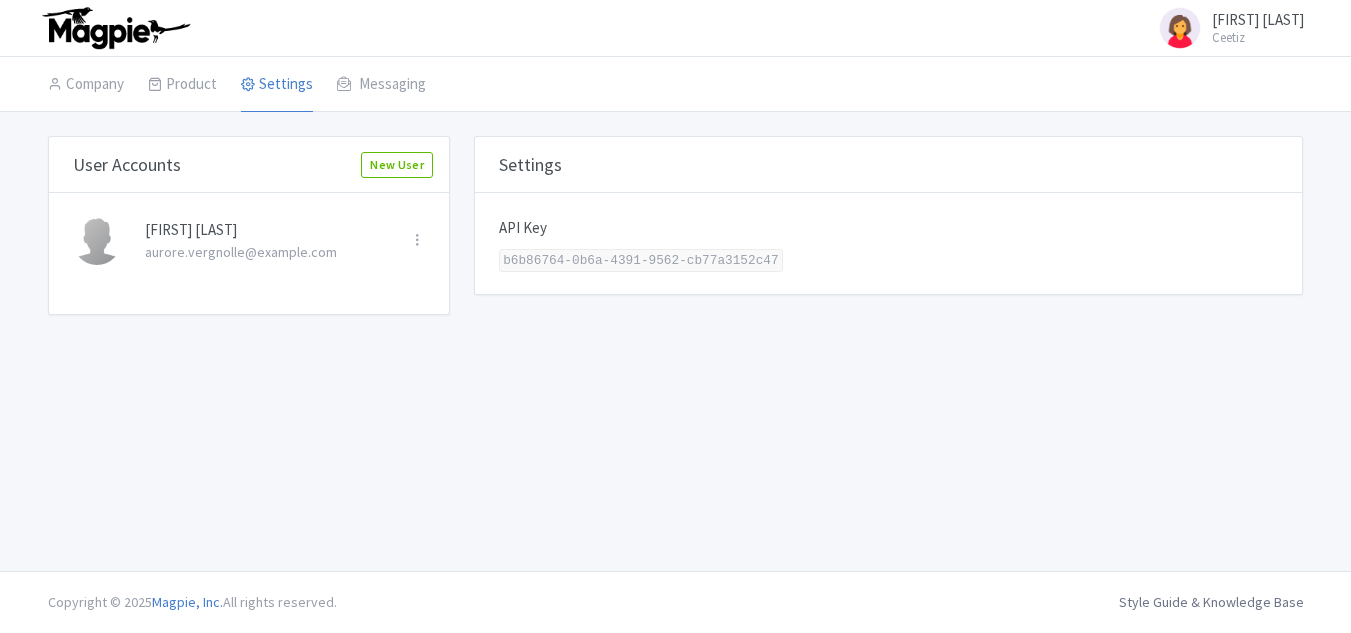 scroll, scrollTop: 0, scrollLeft: 0, axis: both 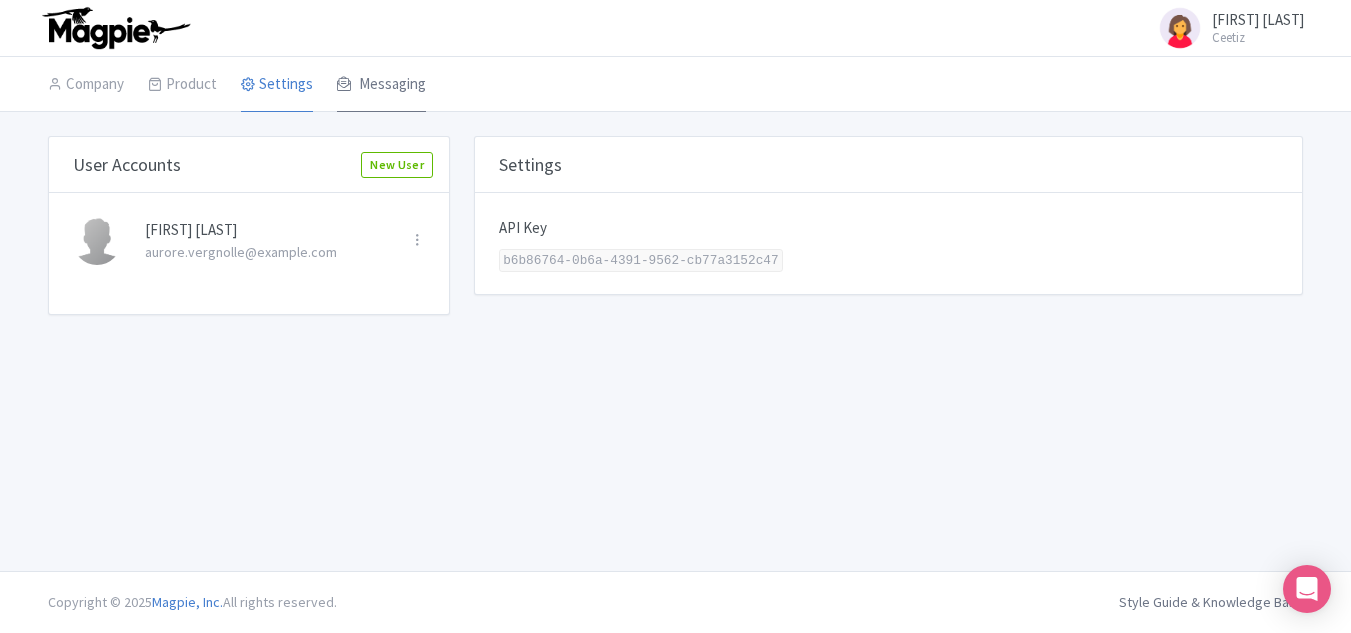 click on "Messaging" at bounding box center [381, 85] 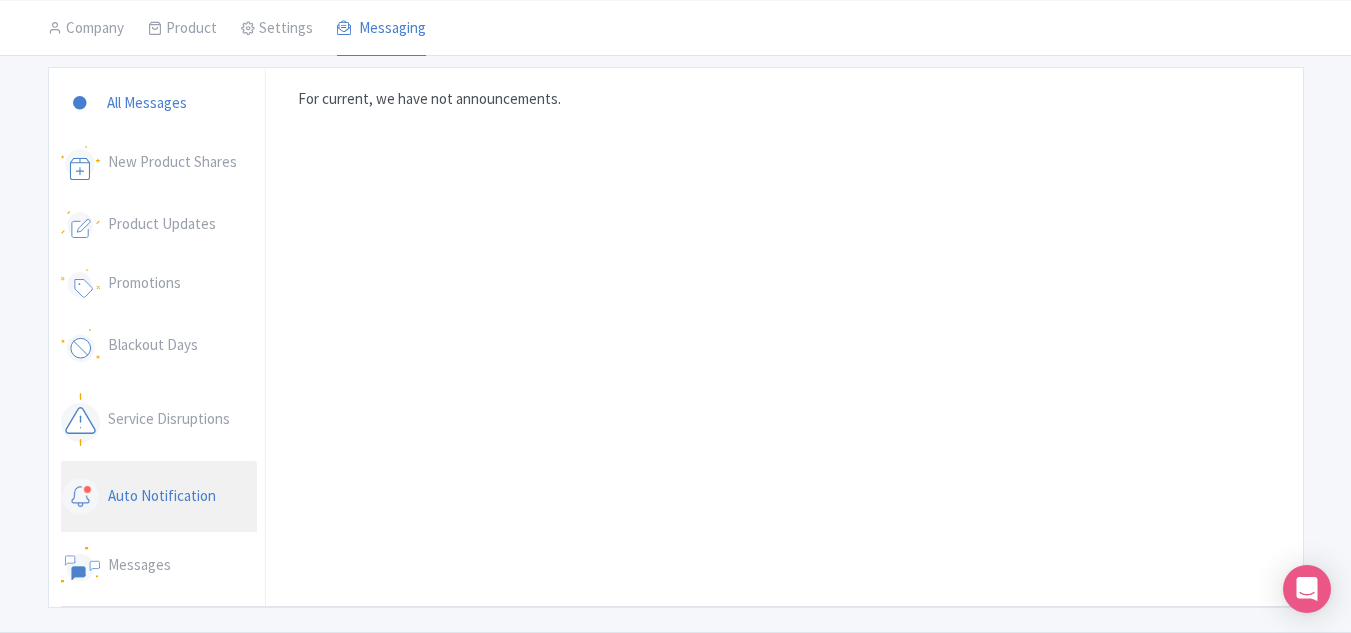 scroll, scrollTop: 0, scrollLeft: 0, axis: both 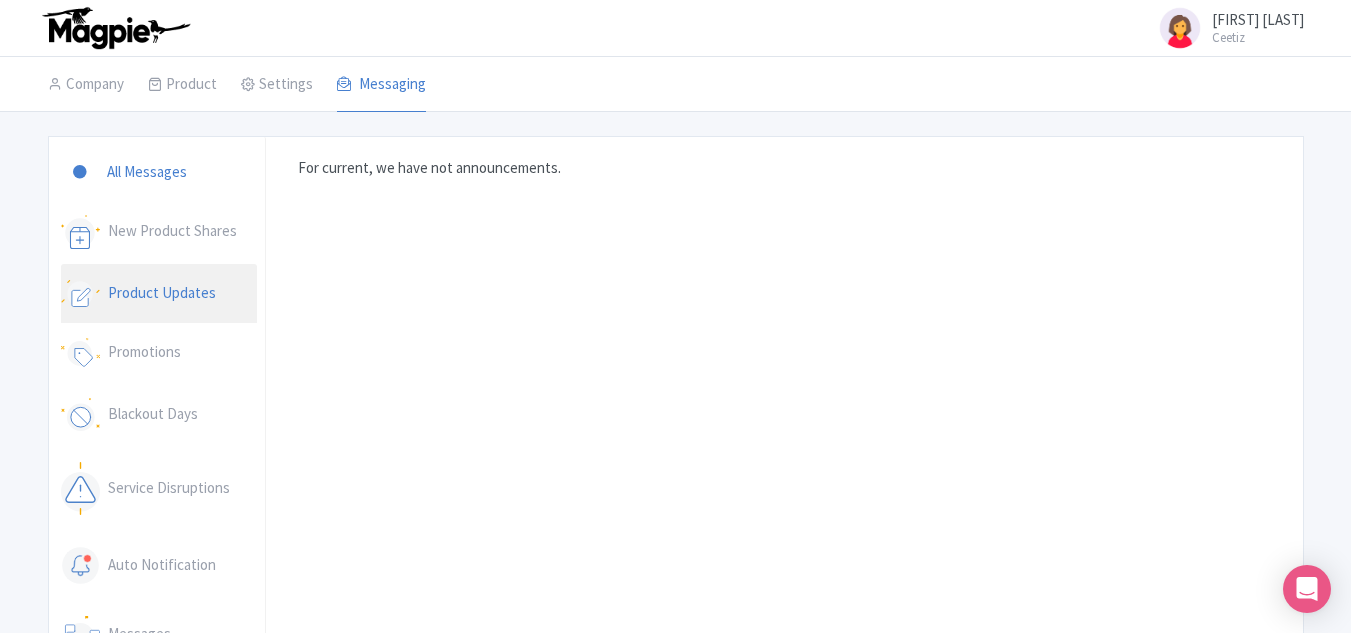 click on "Product Updates" at bounding box center [159, 294] 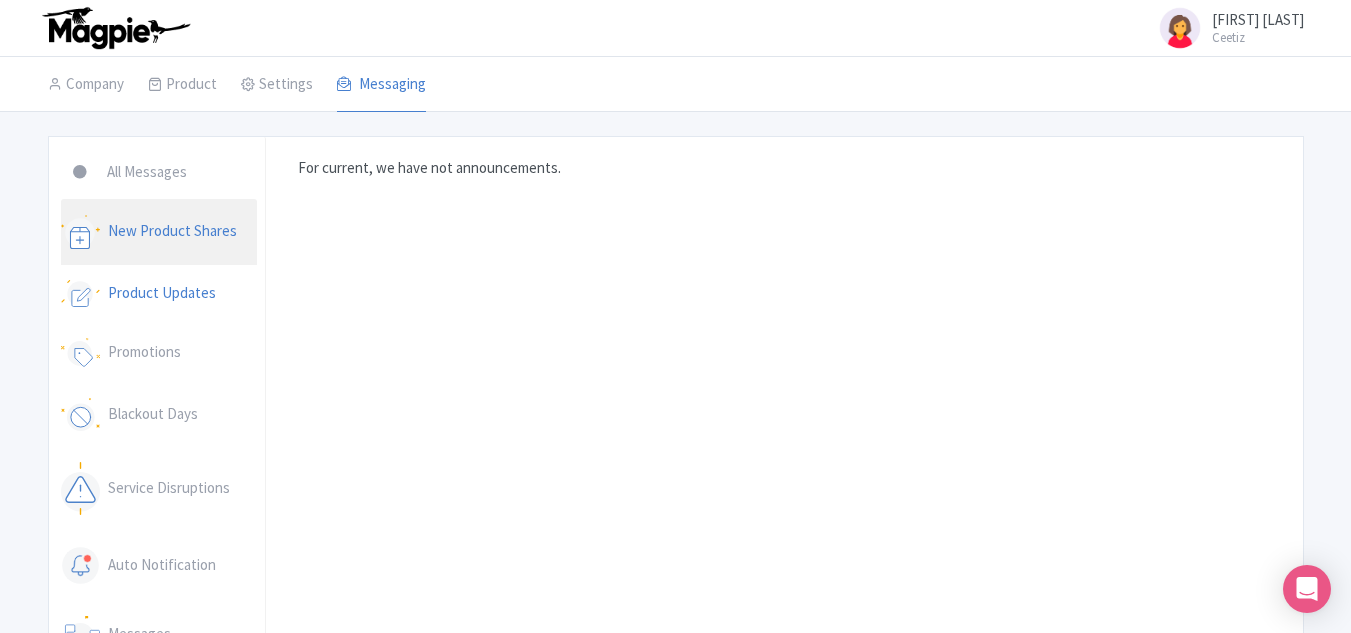 click on "New Product Shares" at bounding box center (159, 232) 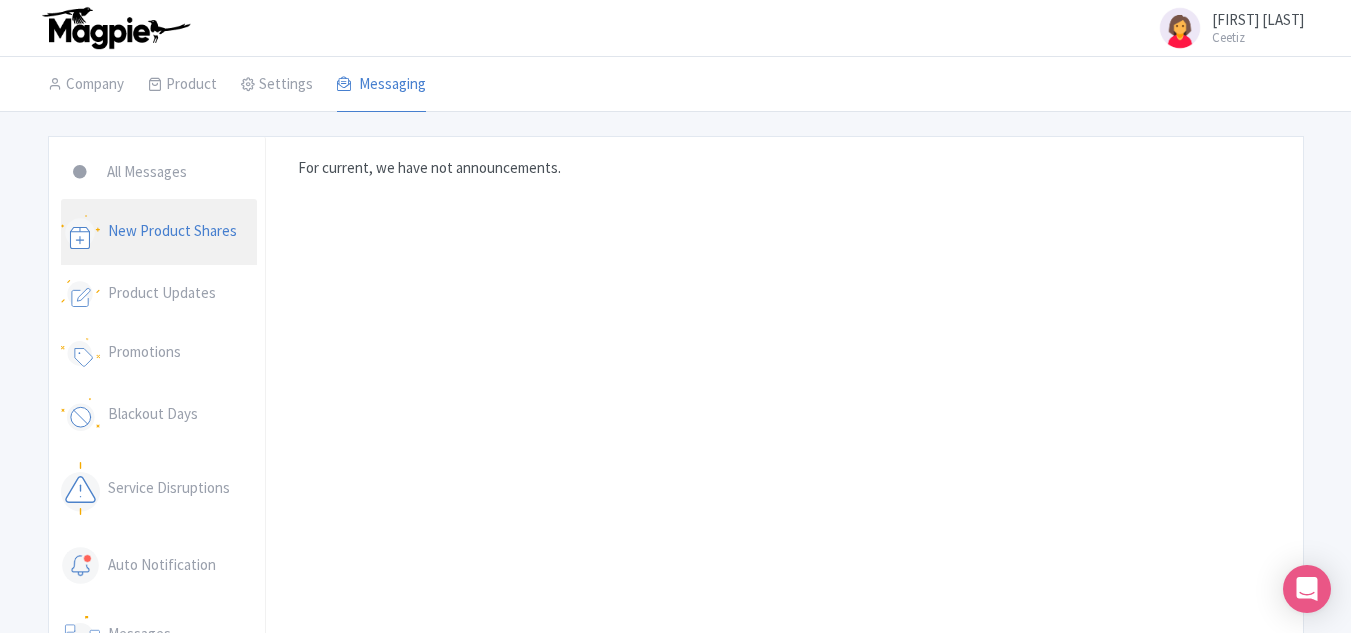 click on "New Product Shares" at bounding box center [159, 232] 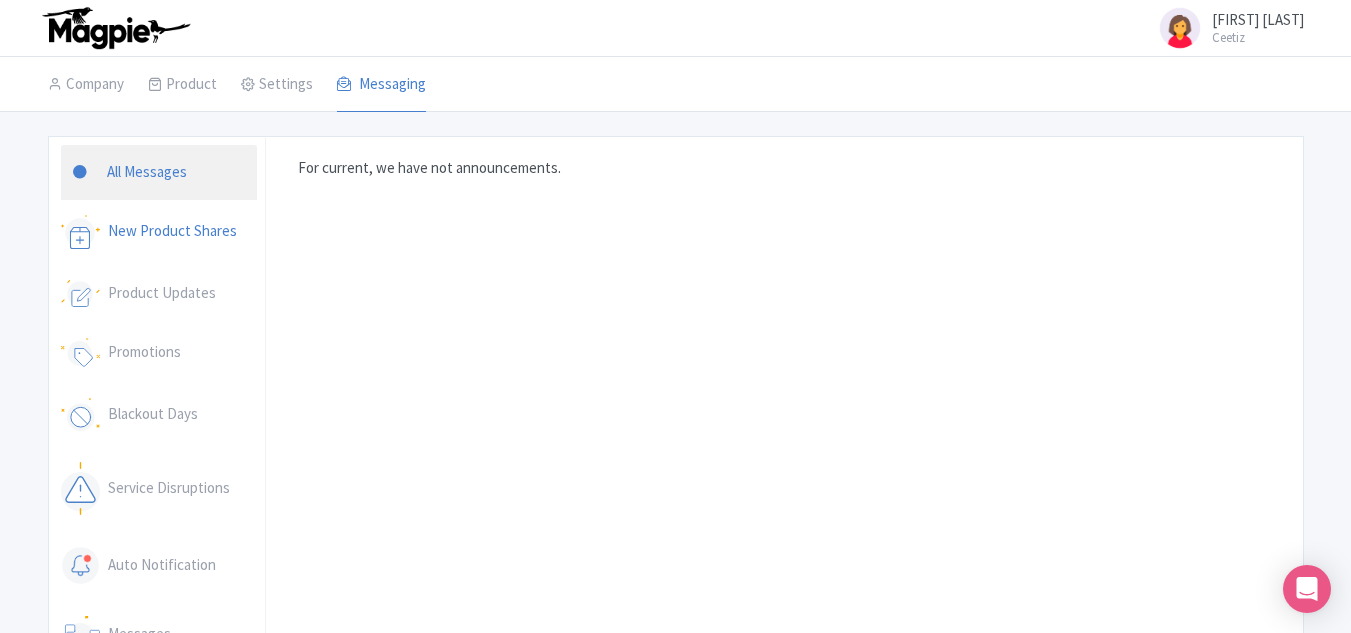click on "All Messages" at bounding box center (159, 173) 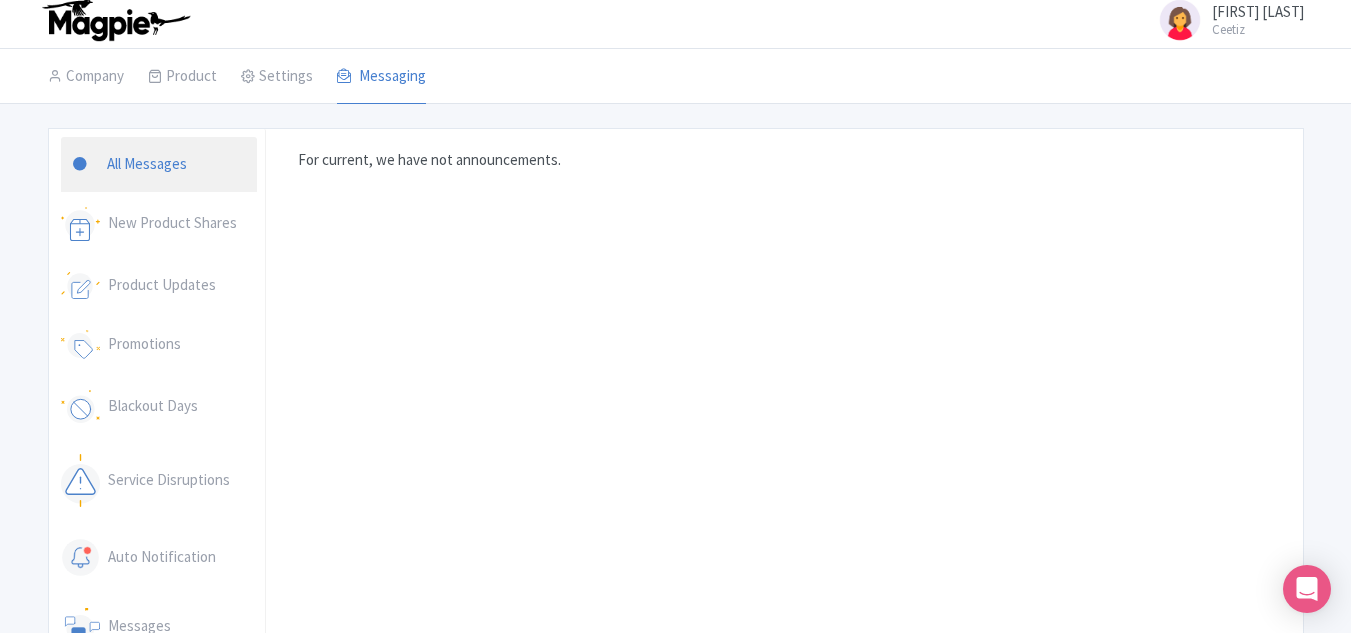 scroll, scrollTop: 0, scrollLeft: 0, axis: both 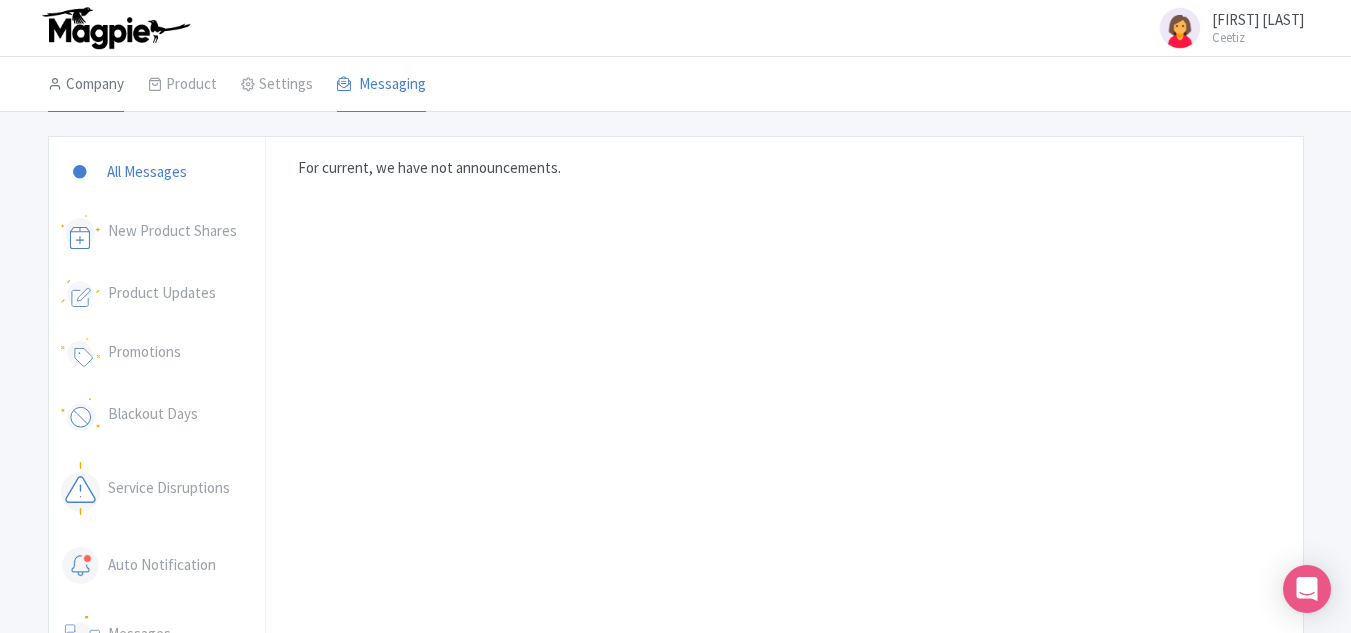 click on "Company" at bounding box center [86, 85] 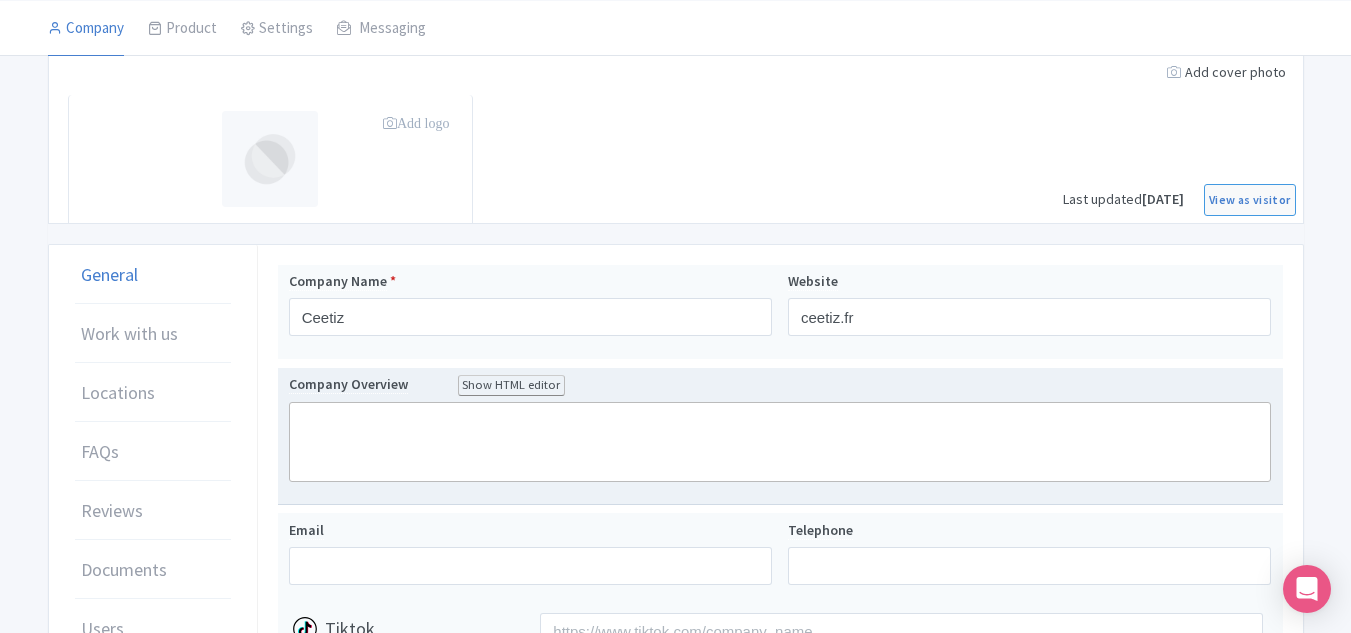 scroll, scrollTop: 0, scrollLeft: 0, axis: both 